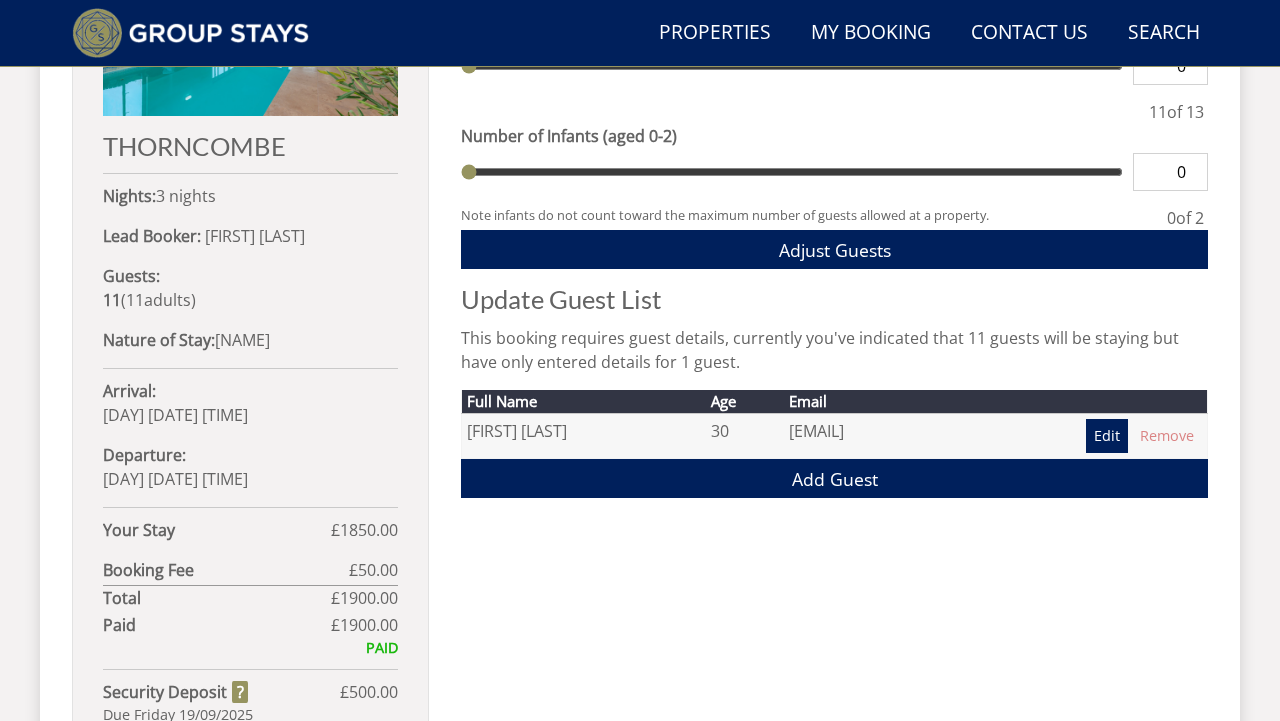 scroll, scrollTop: 991, scrollLeft: 0, axis: vertical 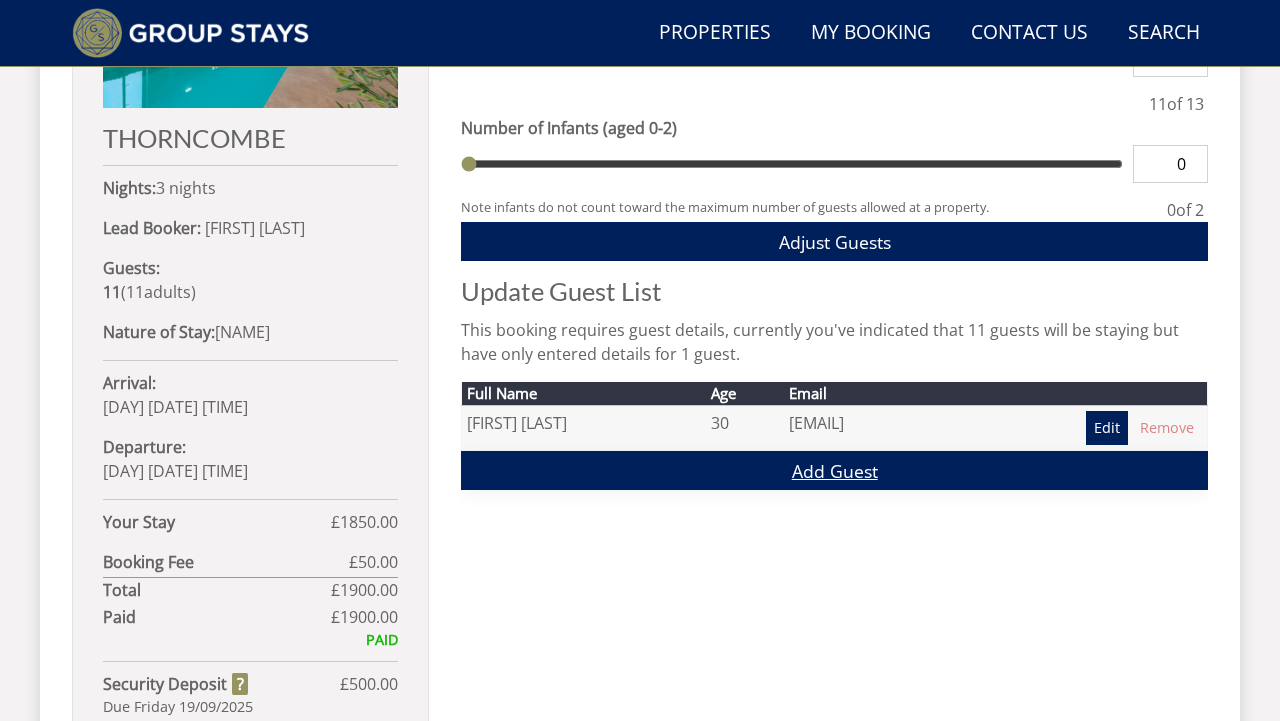 click on "Add Guest" at bounding box center (834, 470) 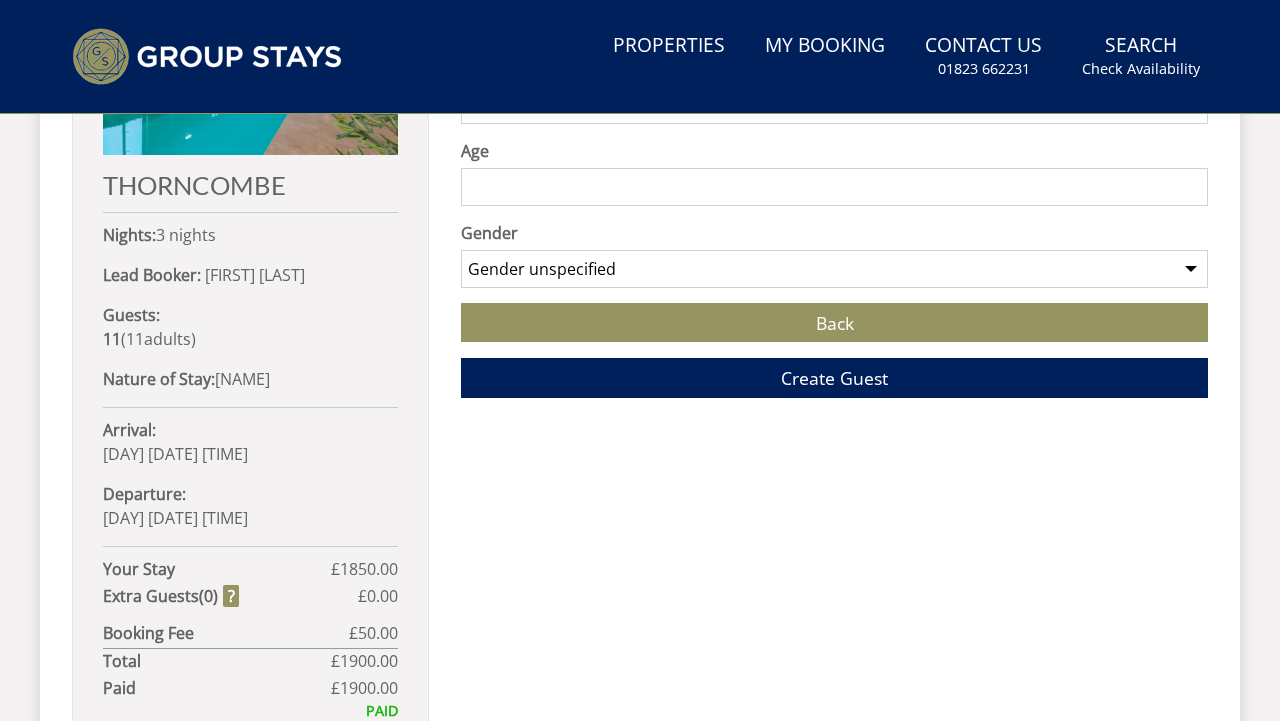 scroll, scrollTop: 0, scrollLeft: 0, axis: both 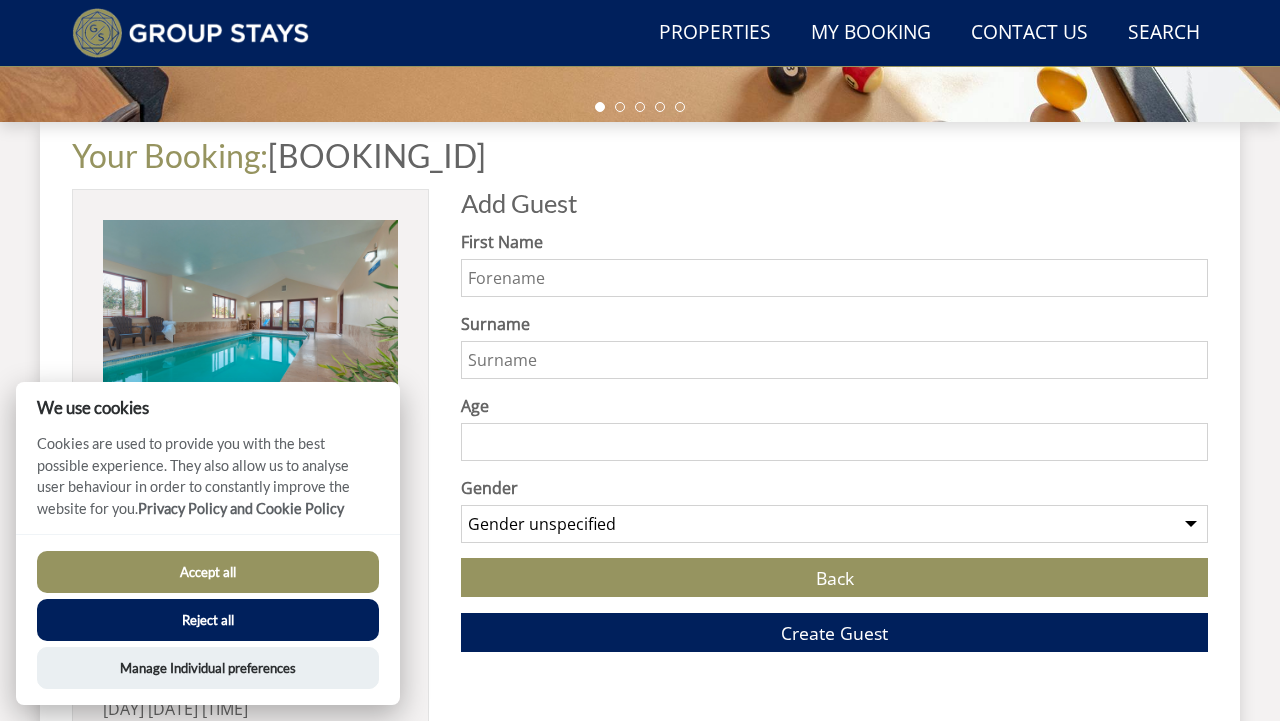 click on "First Name" at bounding box center (834, 278) 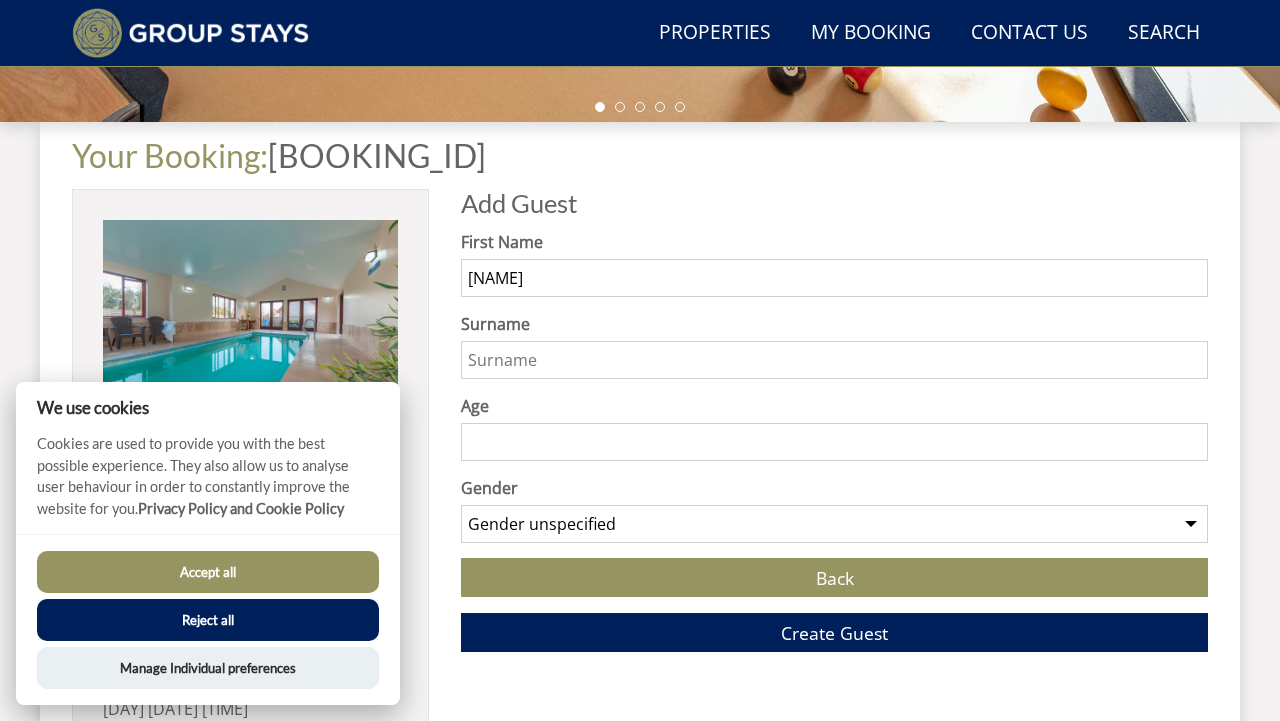 type on "[NAME]" 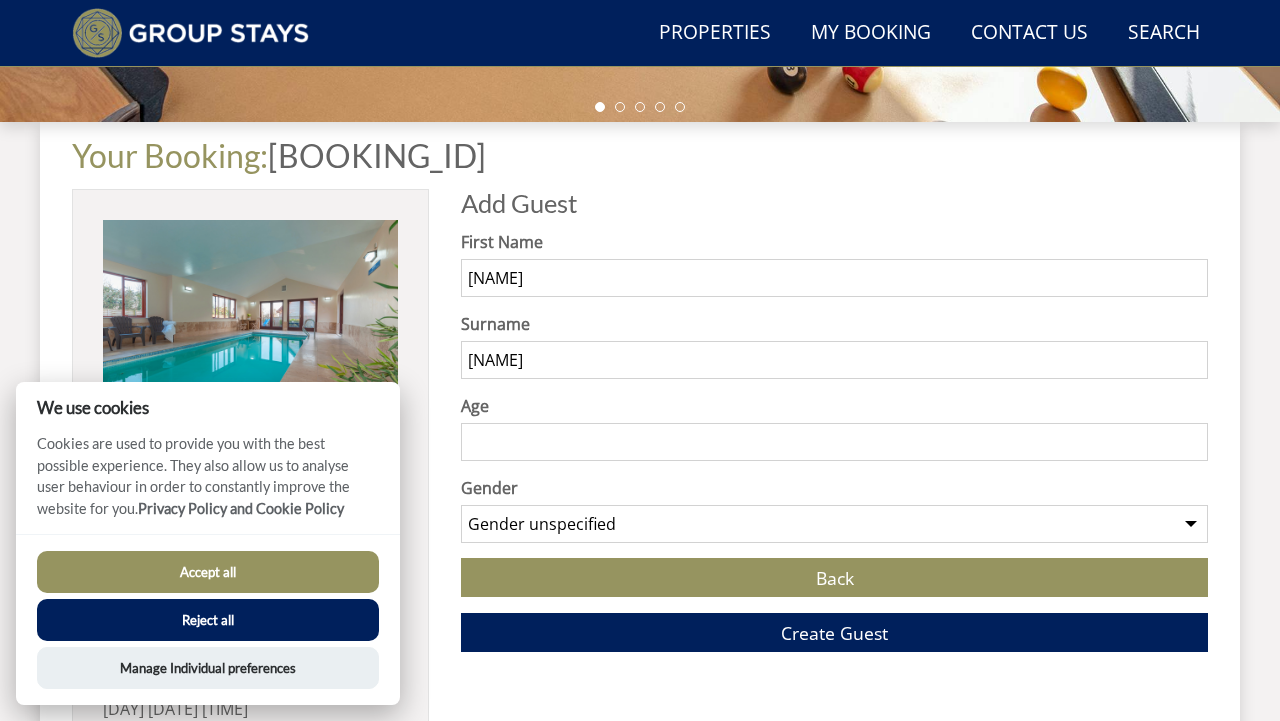 type on "[NAME]" 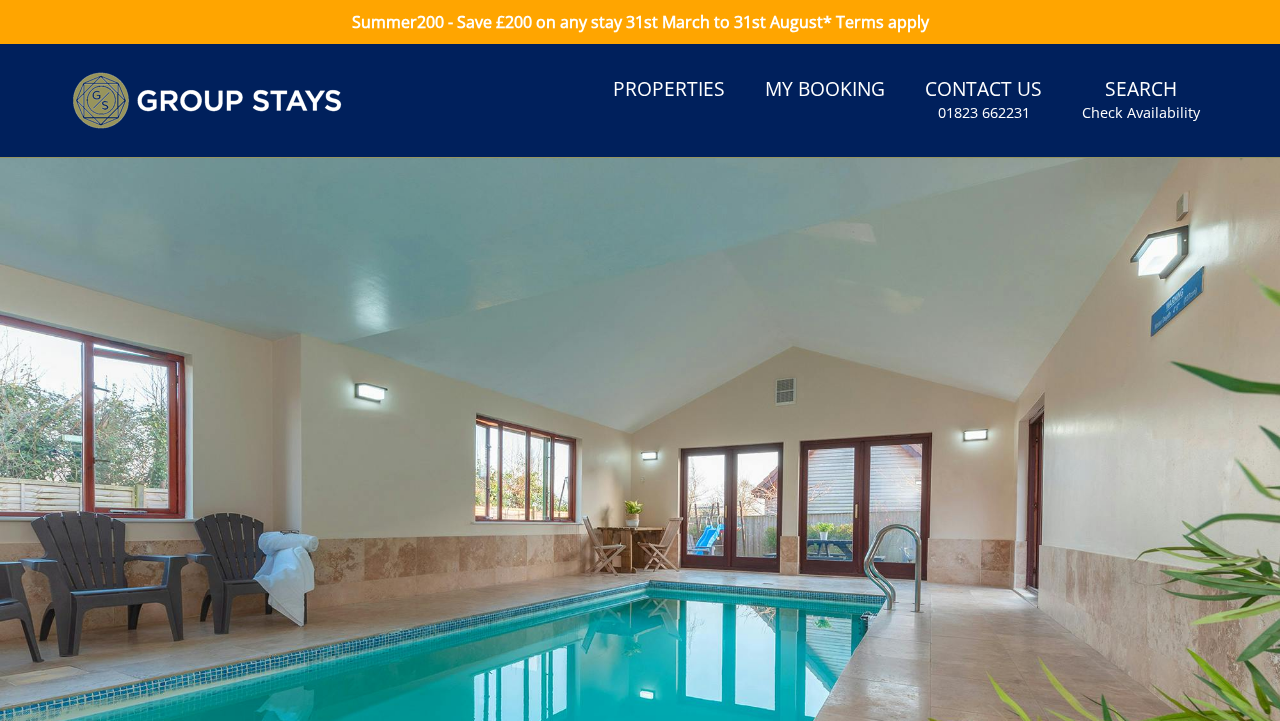 scroll, scrollTop: 736, scrollLeft: 0, axis: vertical 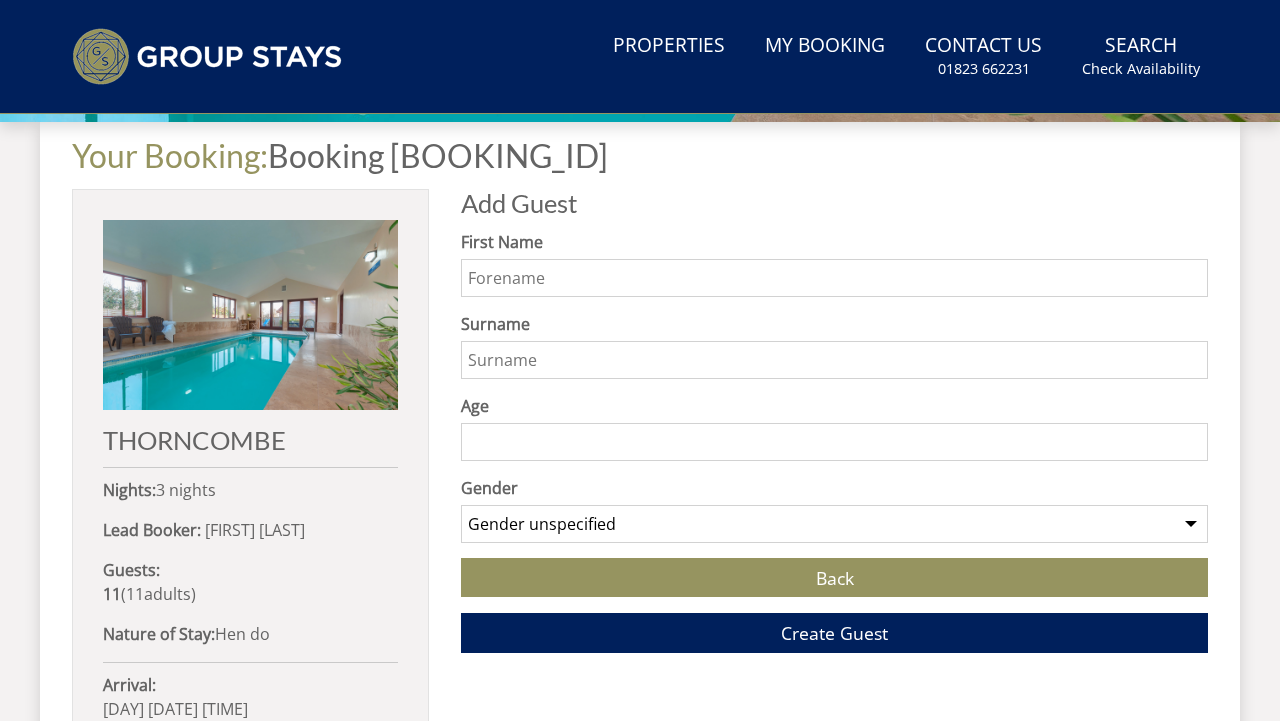 click on "First Name" at bounding box center [834, 278] 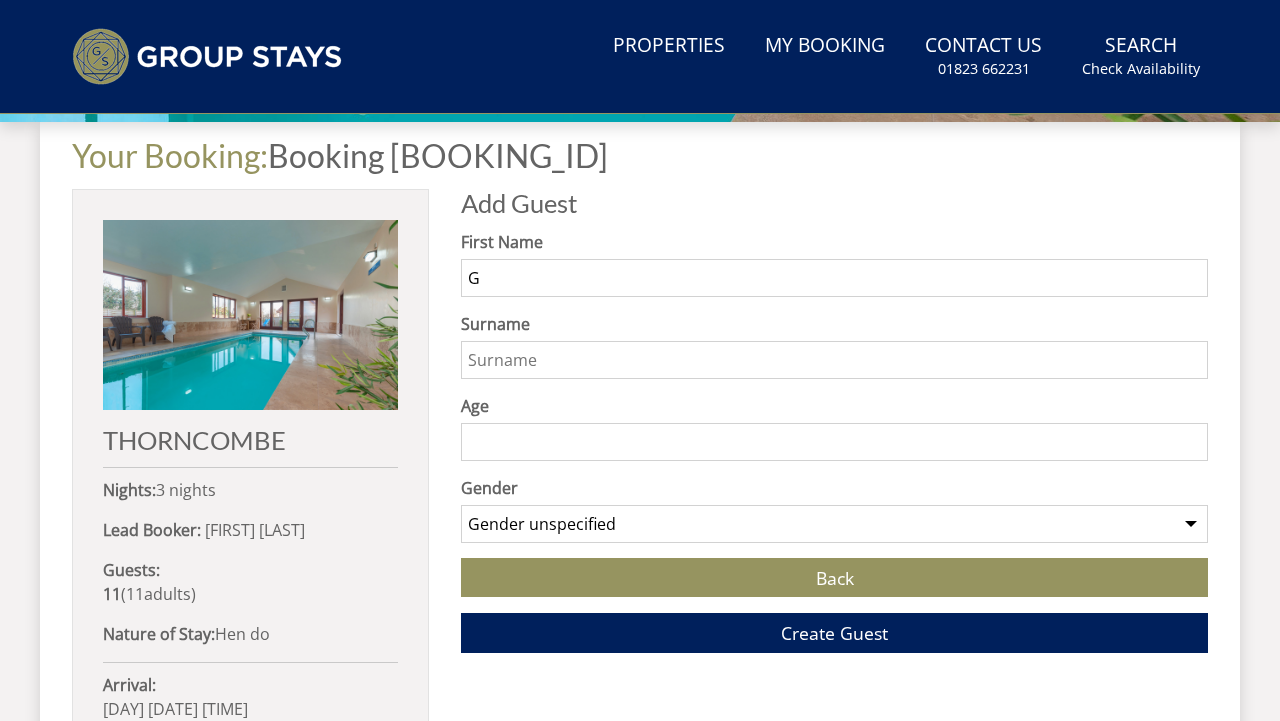 type on "[FIRST]" 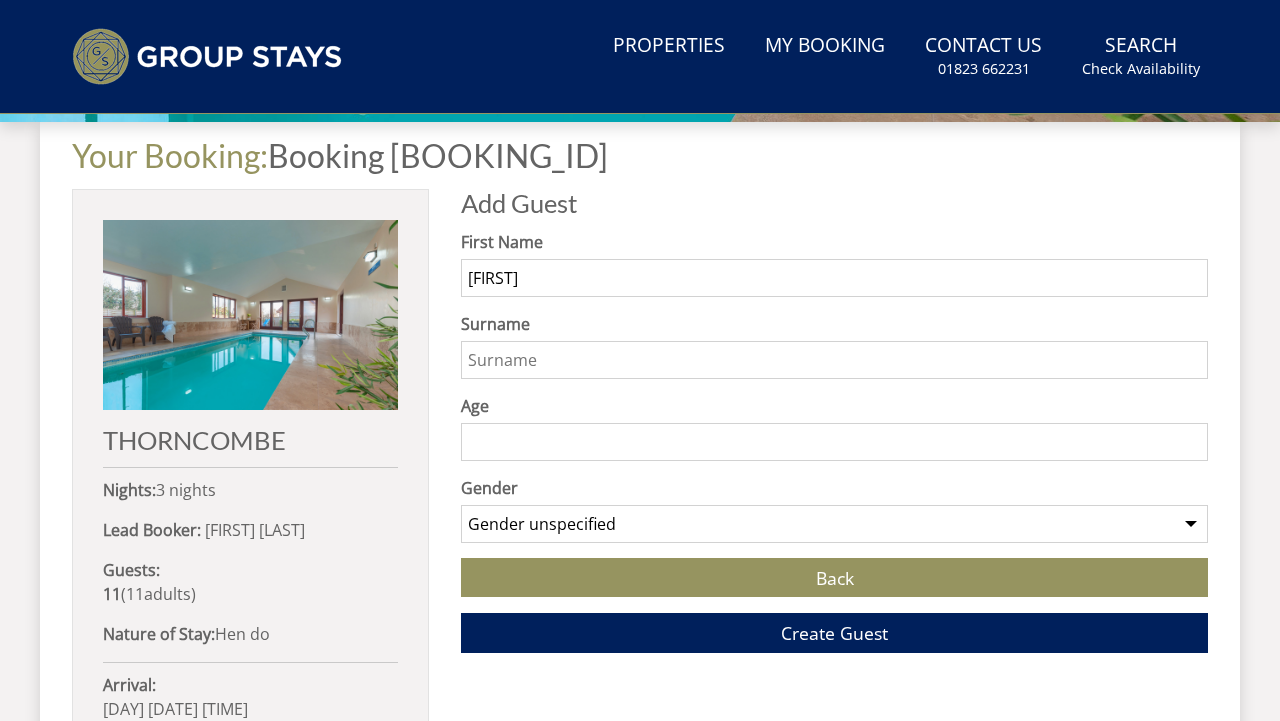 click on "Surname" at bounding box center [834, 360] 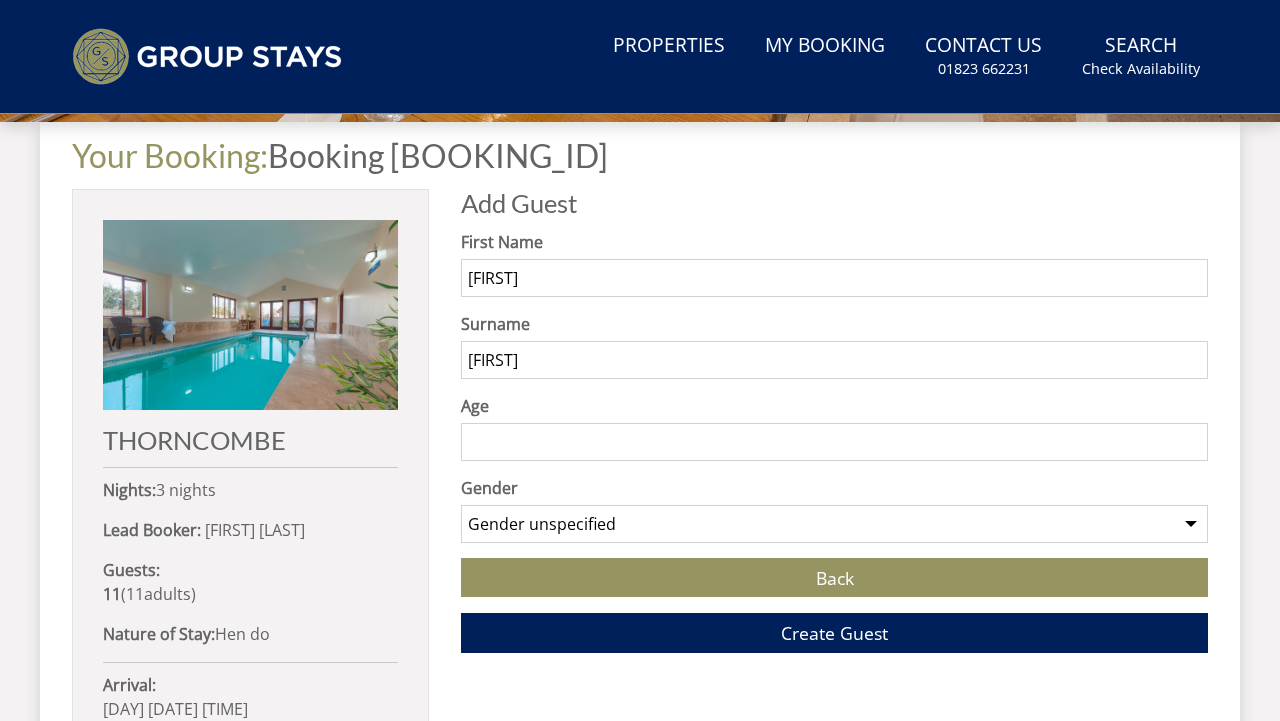 type on "[FIRST]" 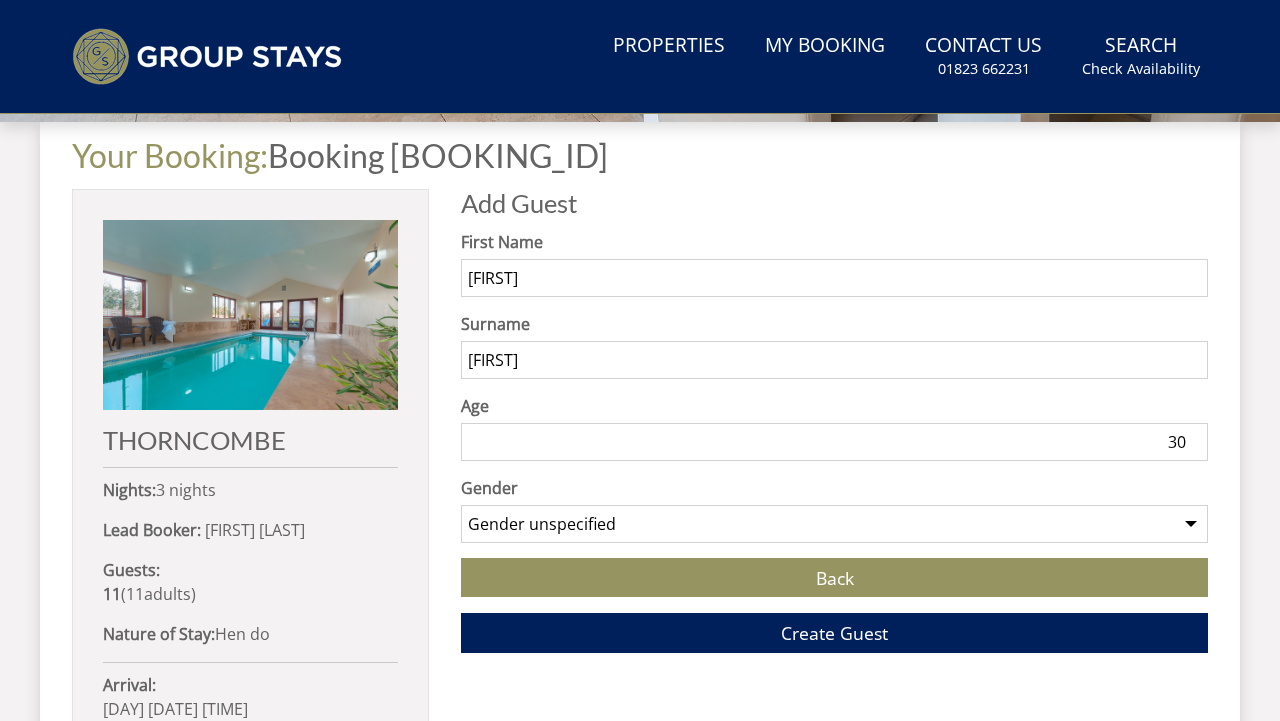 type on "30" 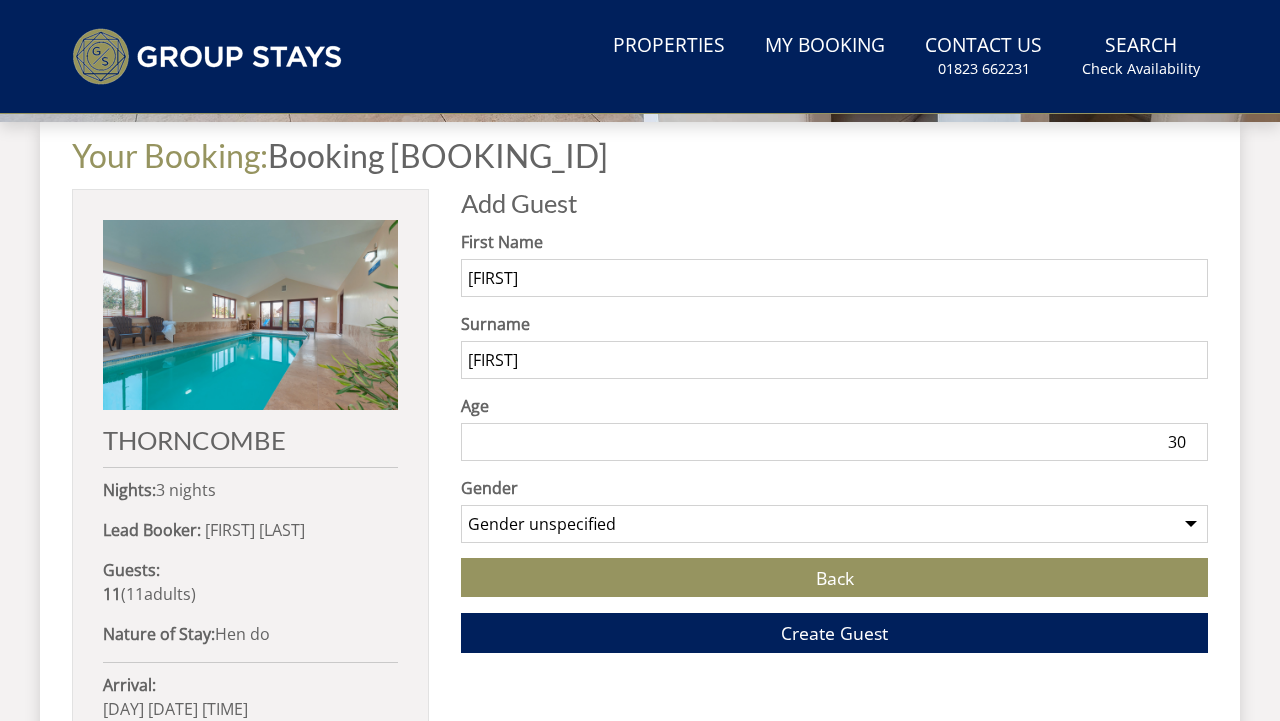 select on "gender_female" 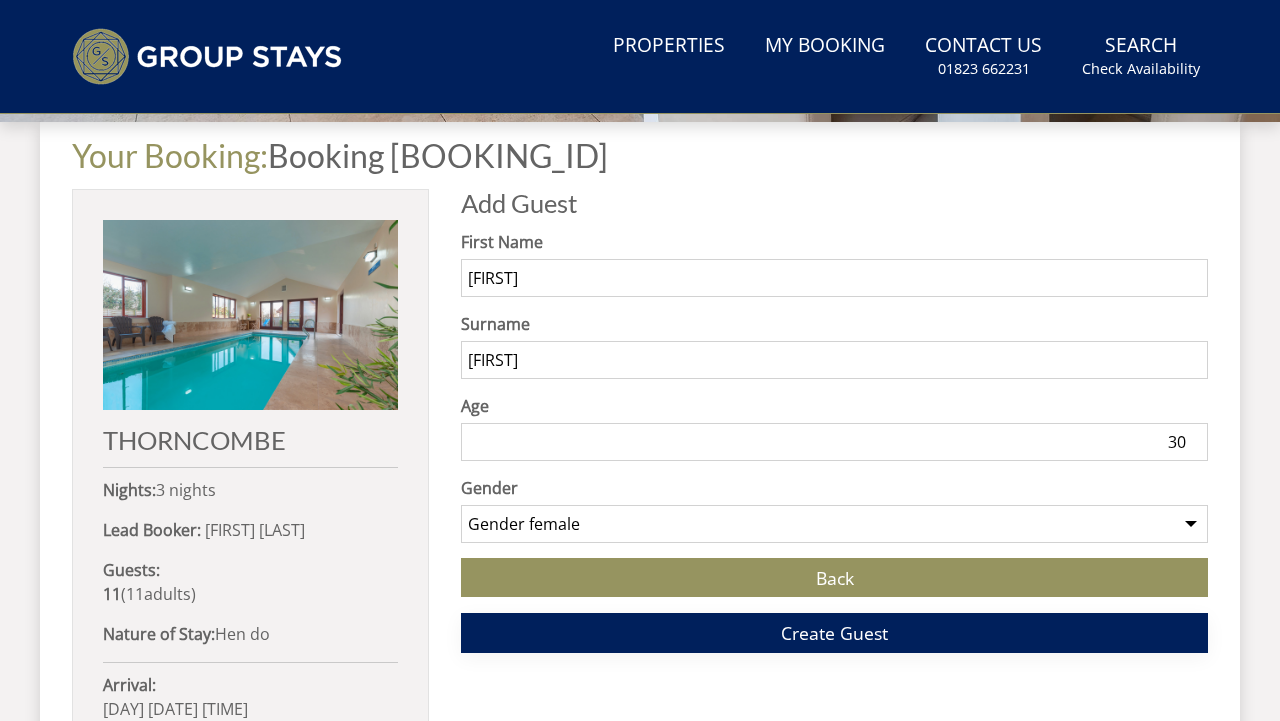 click on "Create Guest" at bounding box center (834, 633) 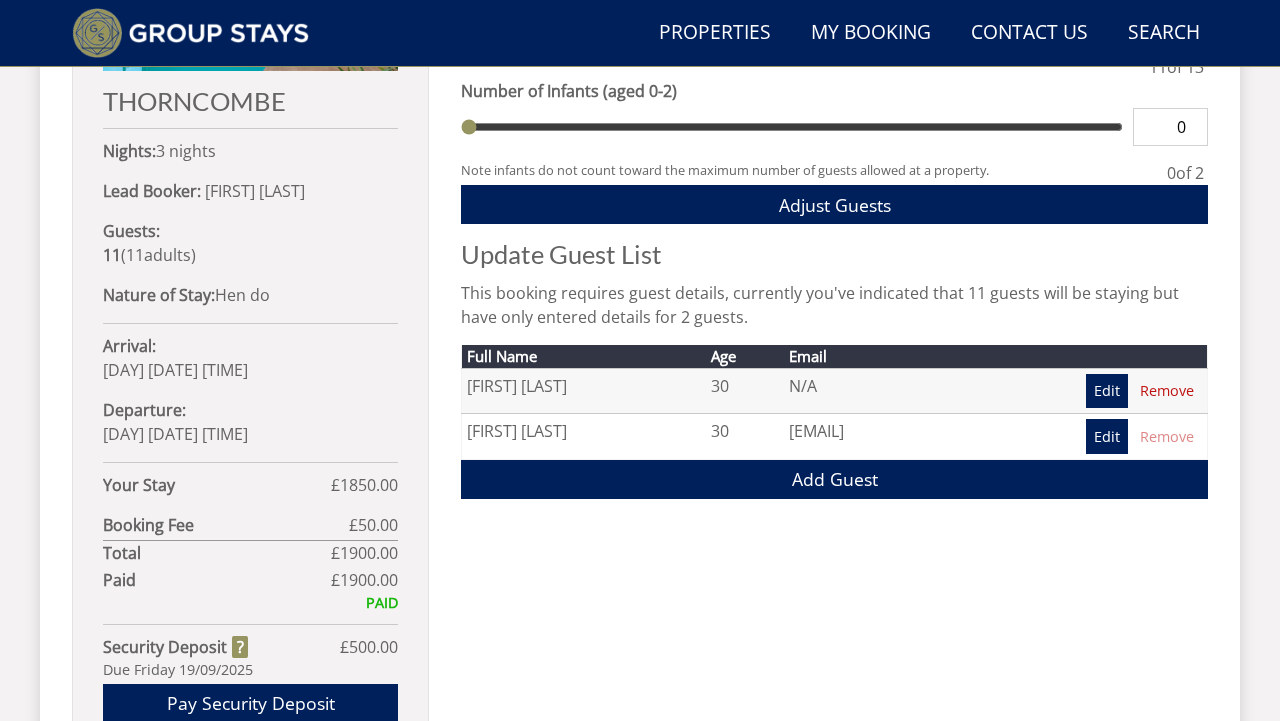 scroll, scrollTop: 1030, scrollLeft: 0, axis: vertical 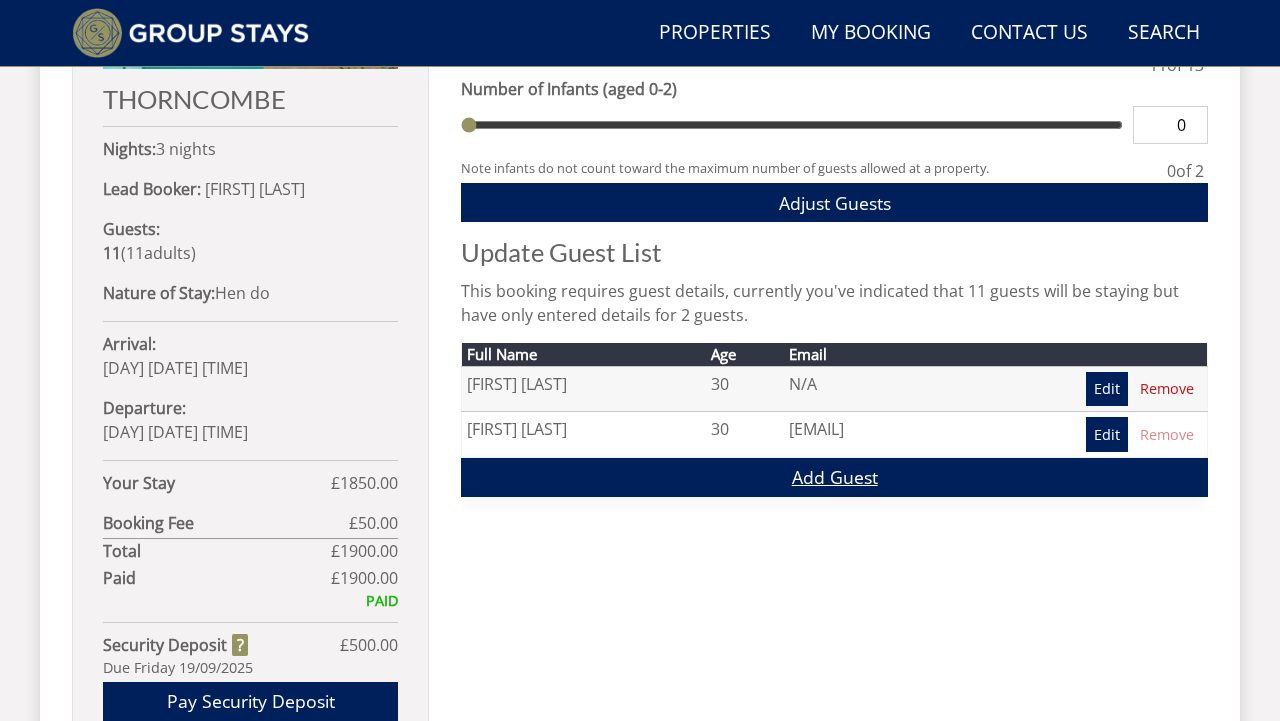 click on "Add Guest" at bounding box center (834, 477) 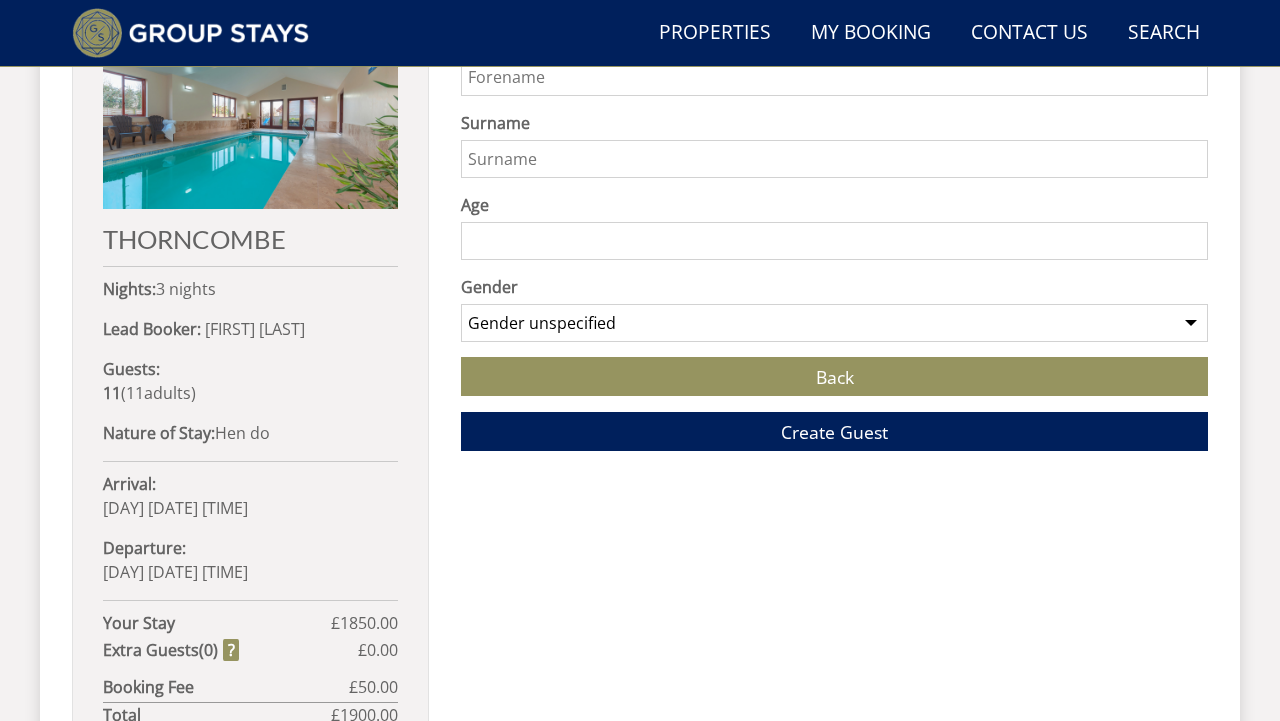 scroll, scrollTop: 826, scrollLeft: 0, axis: vertical 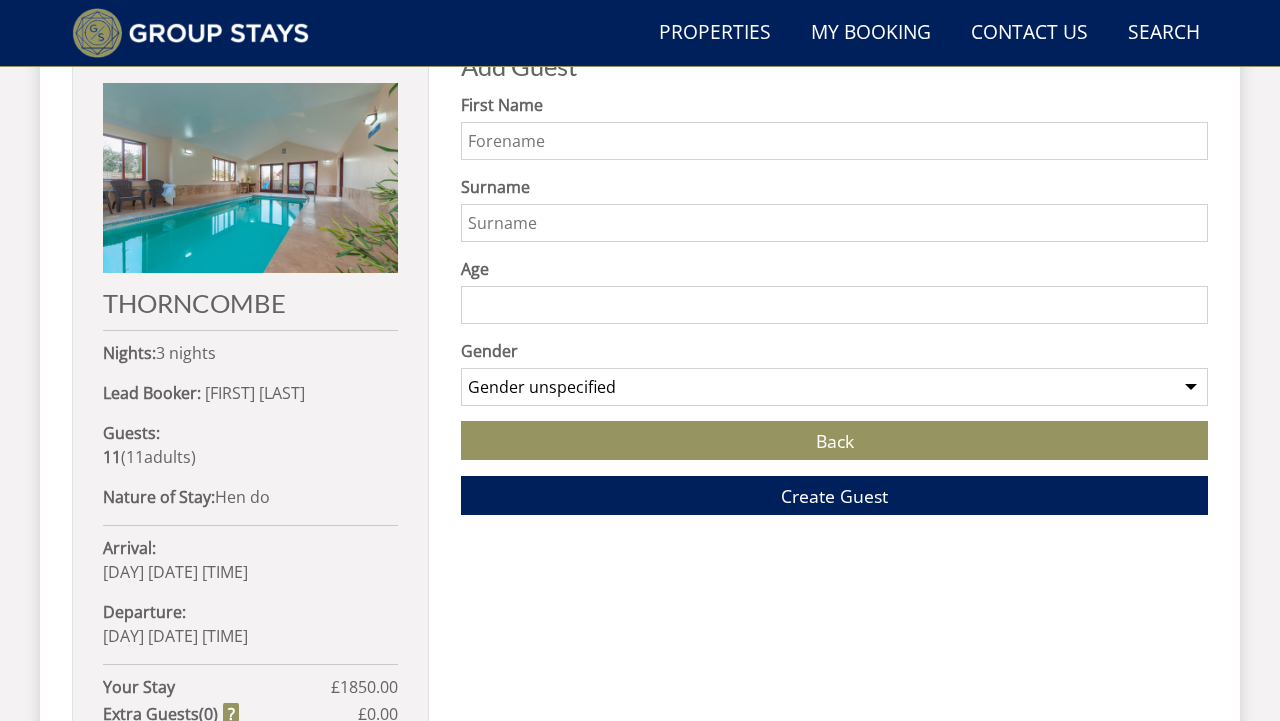 click on "First Name" at bounding box center (834, 141) 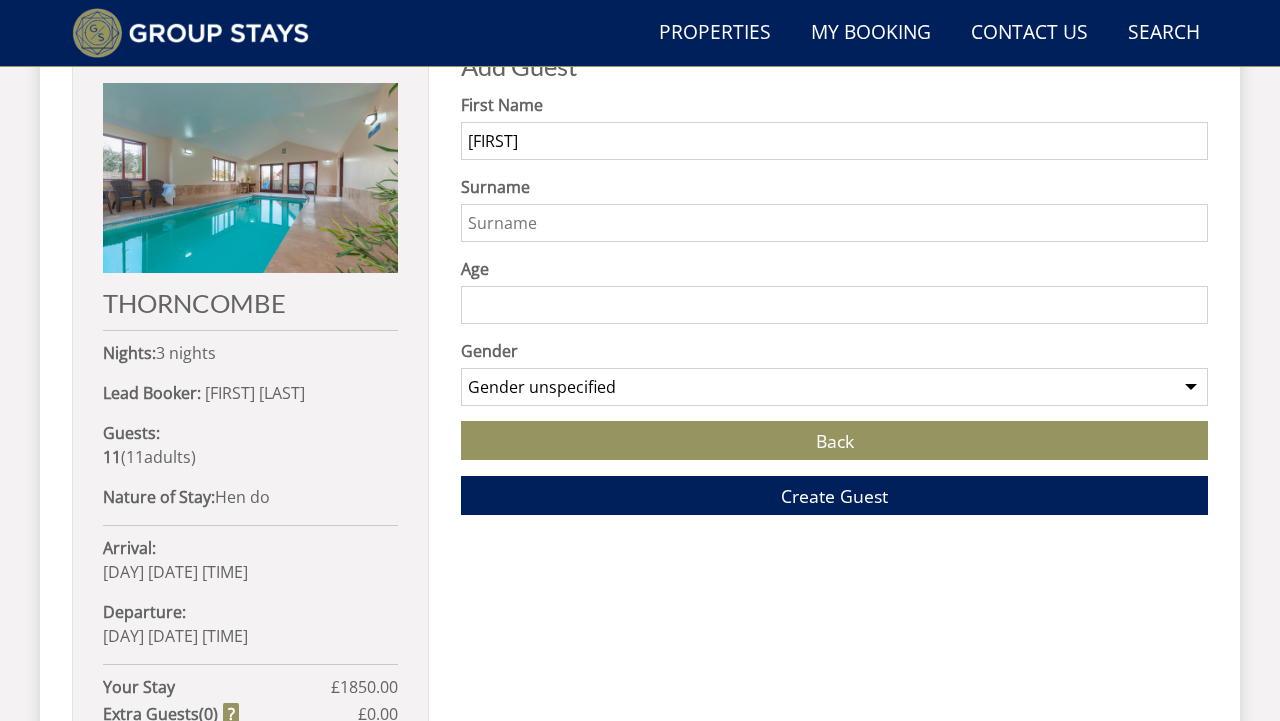 type on "[FIRST]" 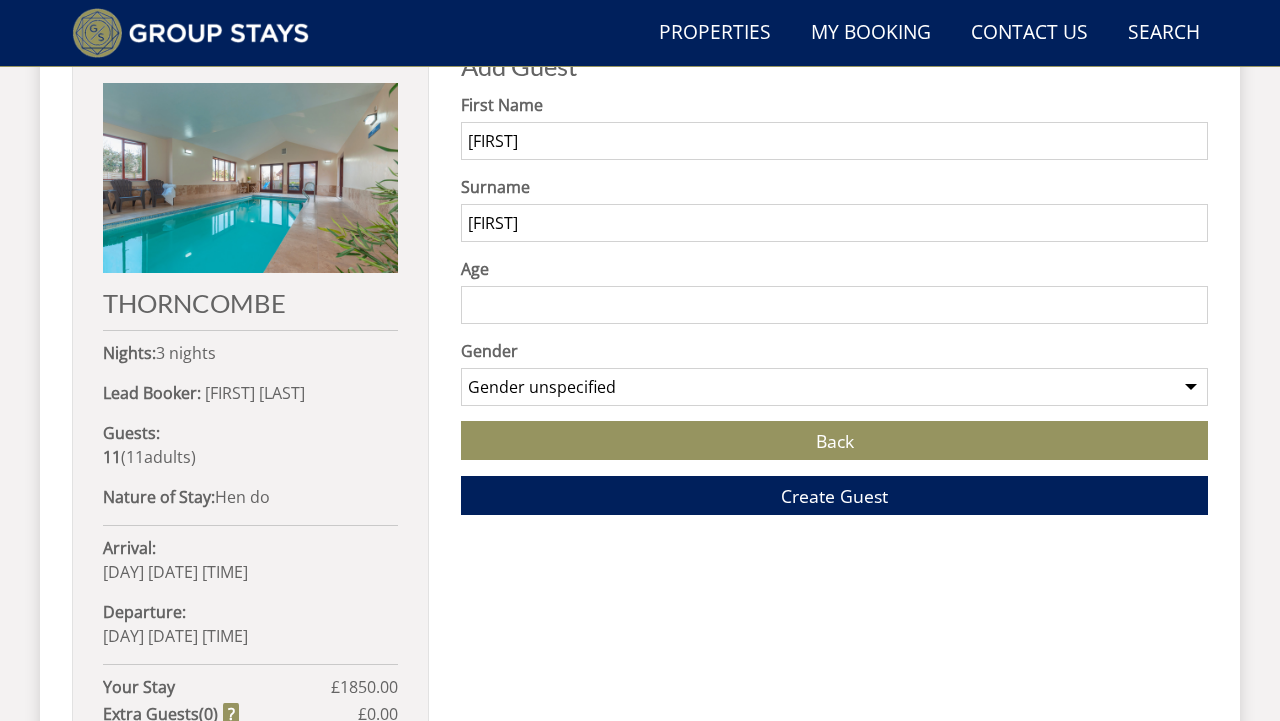click on "[FIRST]" at bounding box center (834, 223) 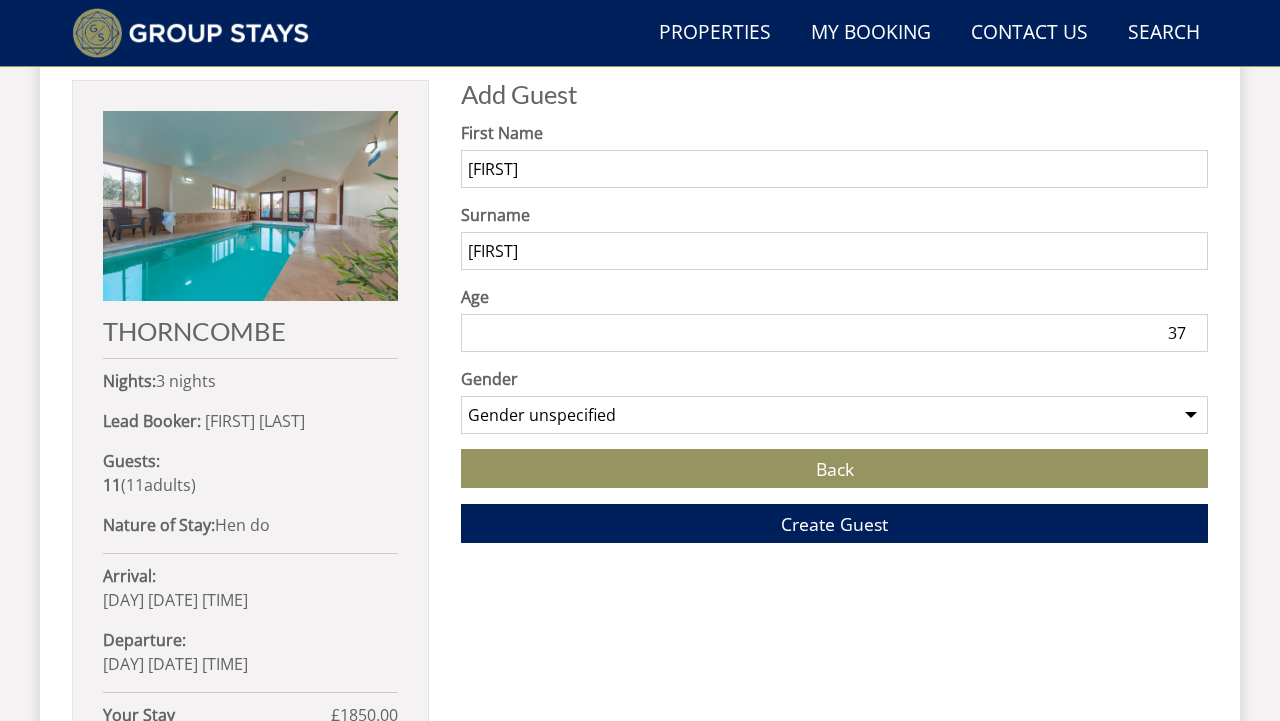 scroll, scrollTop: 783, scrollLeft: 0, axis: vertical 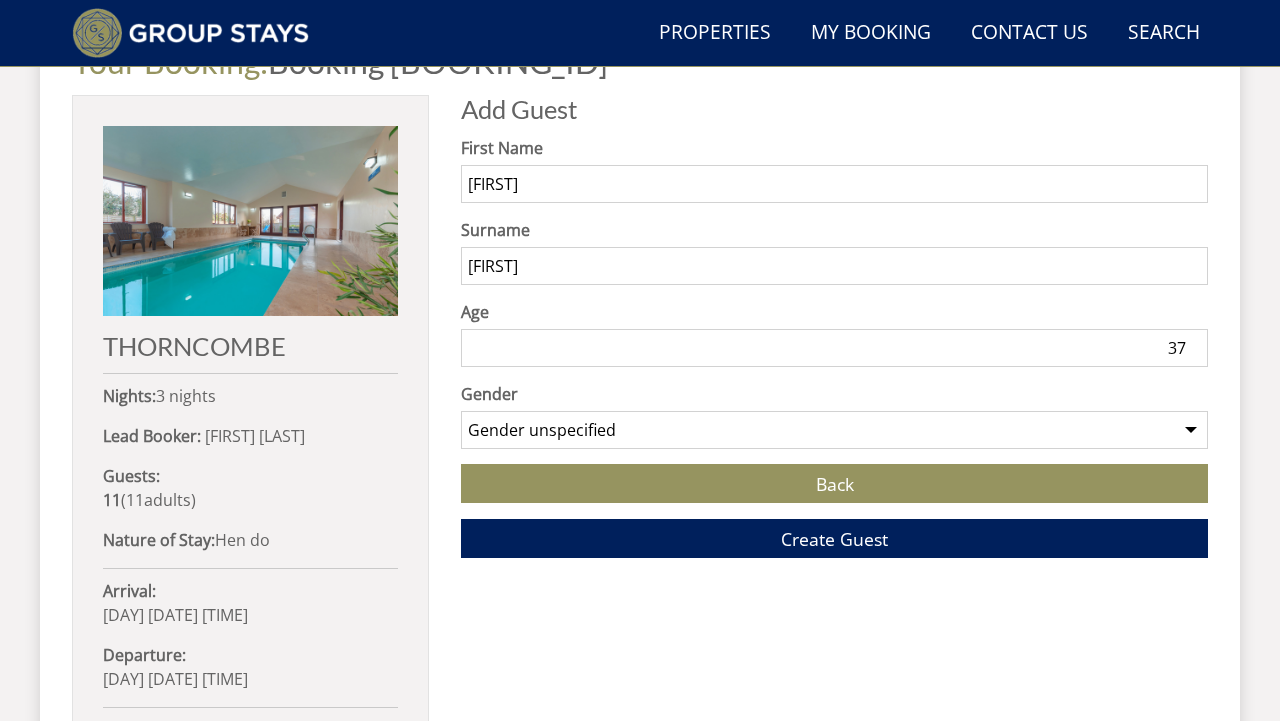 type on "37" 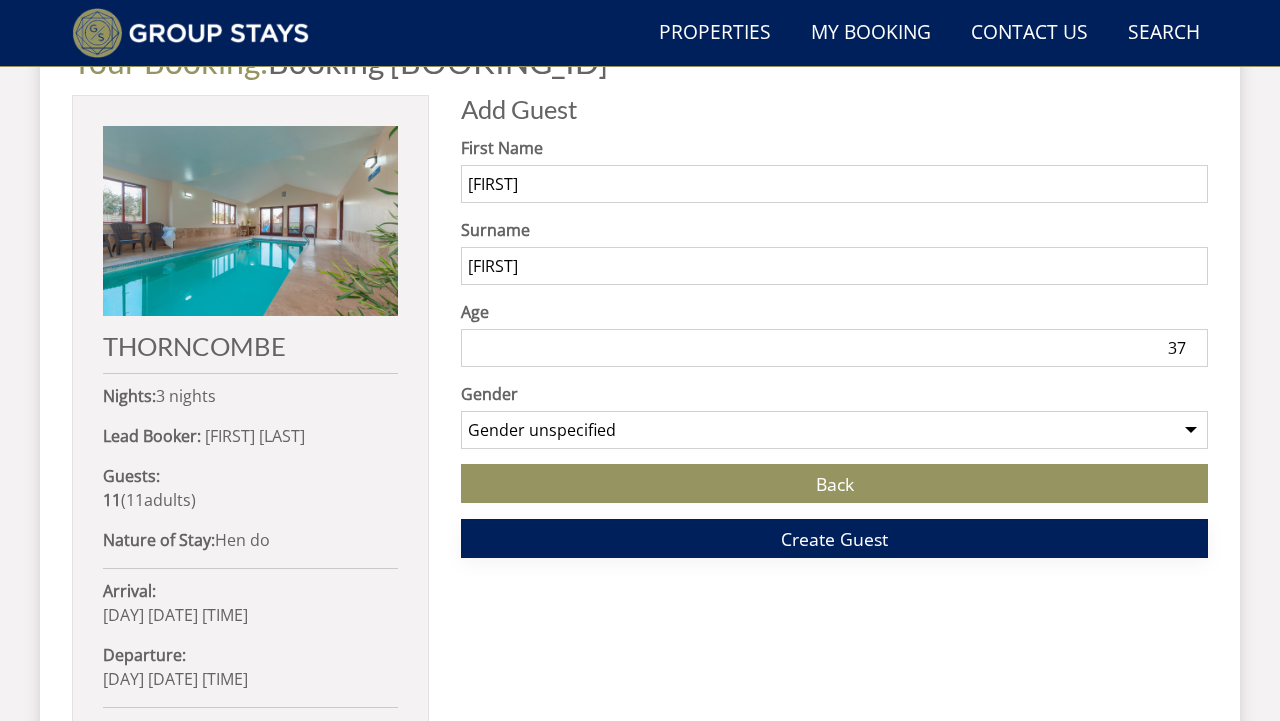 type on "[FIRST]" 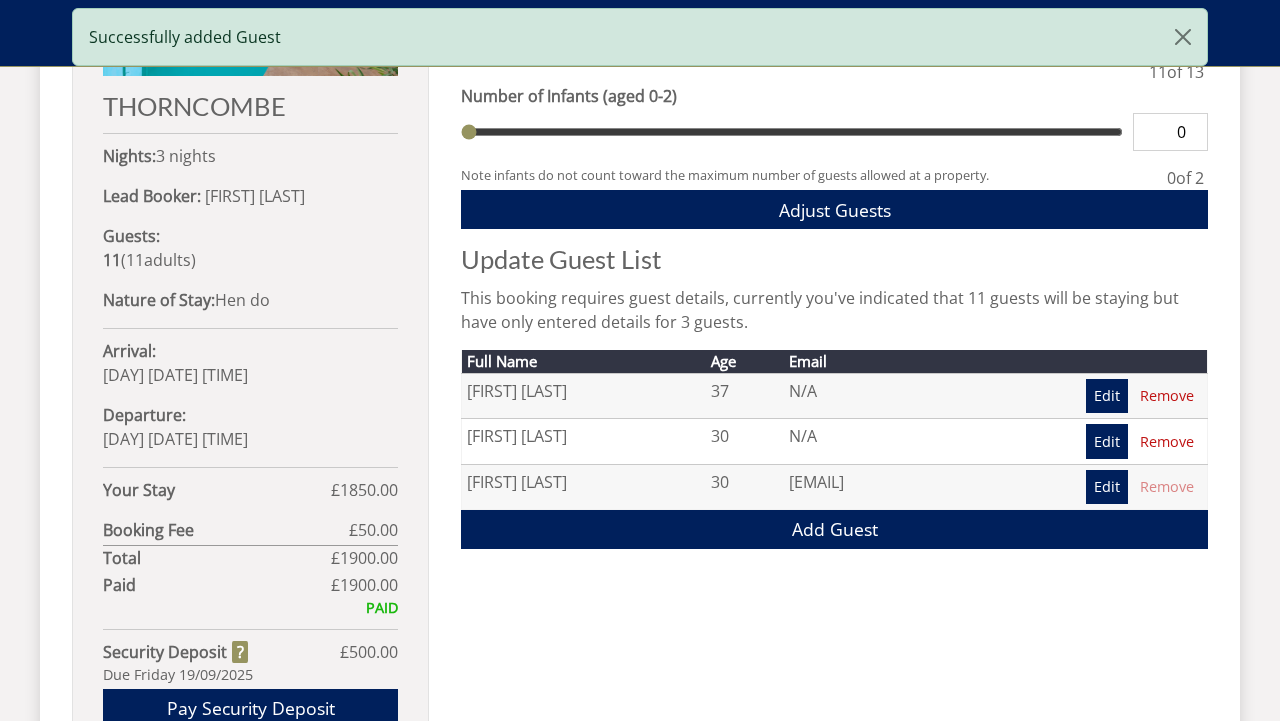 scroll, scrollTop: 1024, scrollLeft: 0, axis: vertical 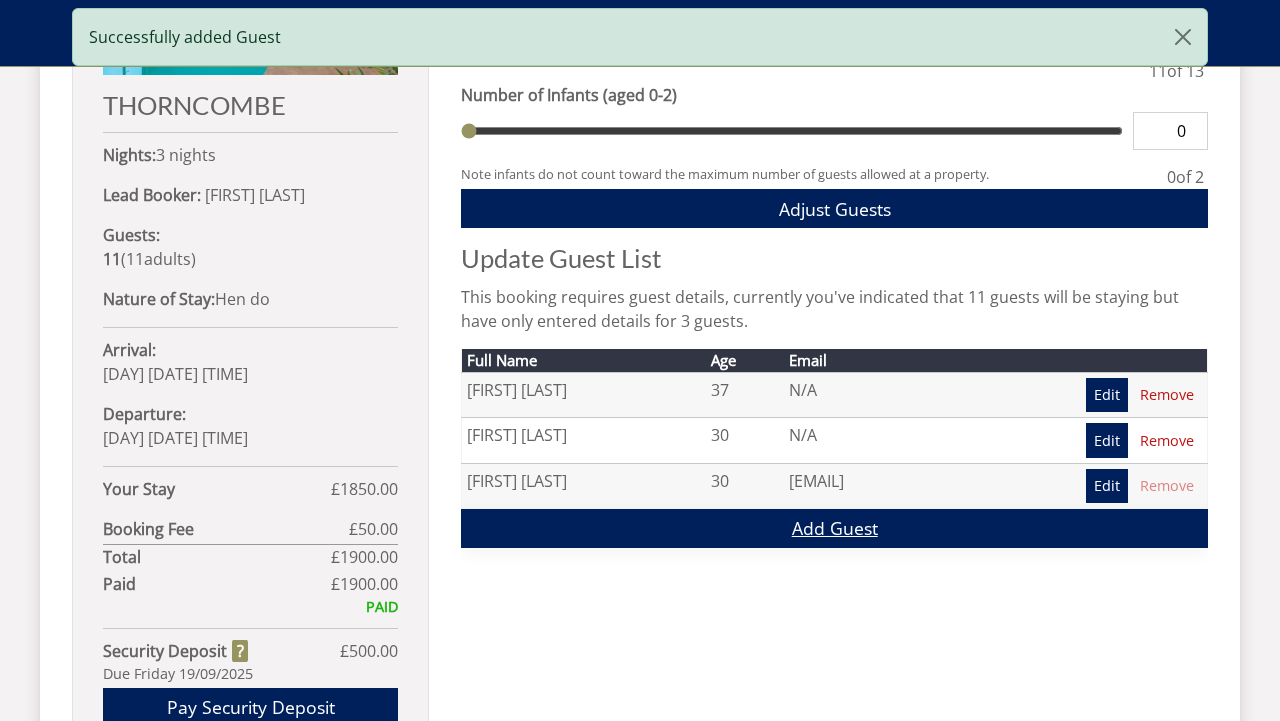 click on "Add Guest" at bounding box center (834, 528) 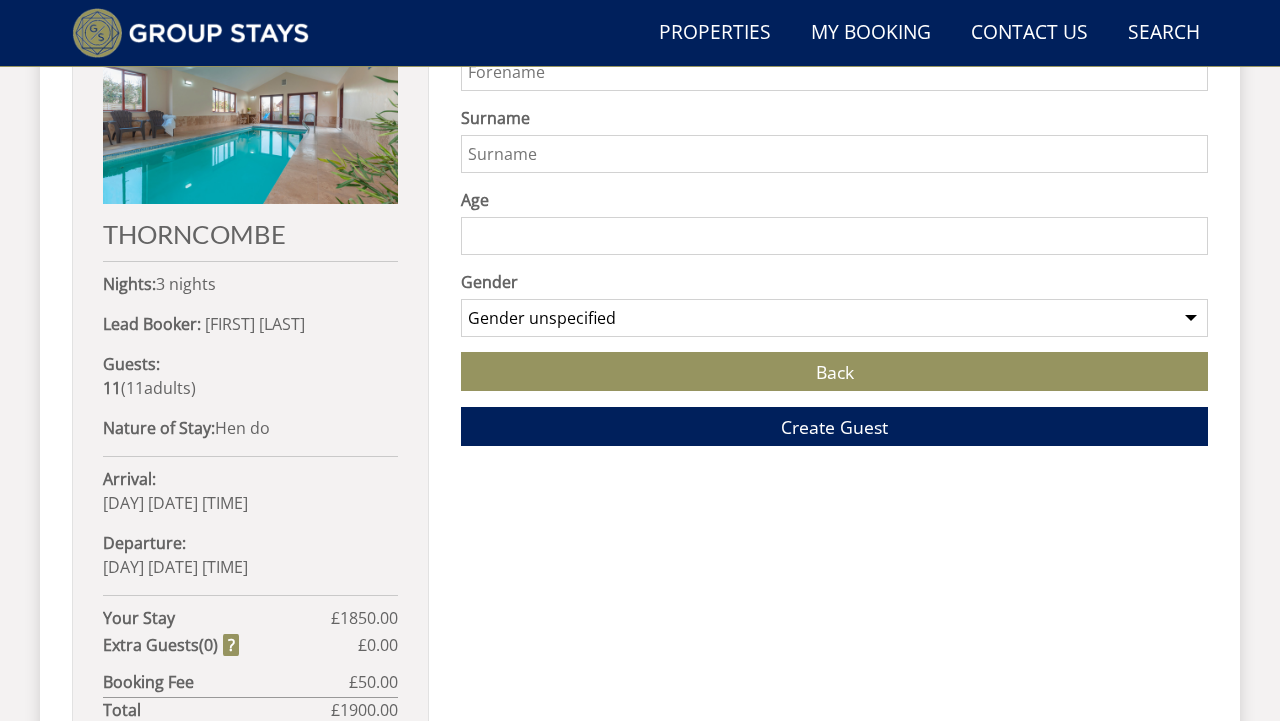 scroll, scrollTop: 805, scrollLeft: 0, axis: vertical 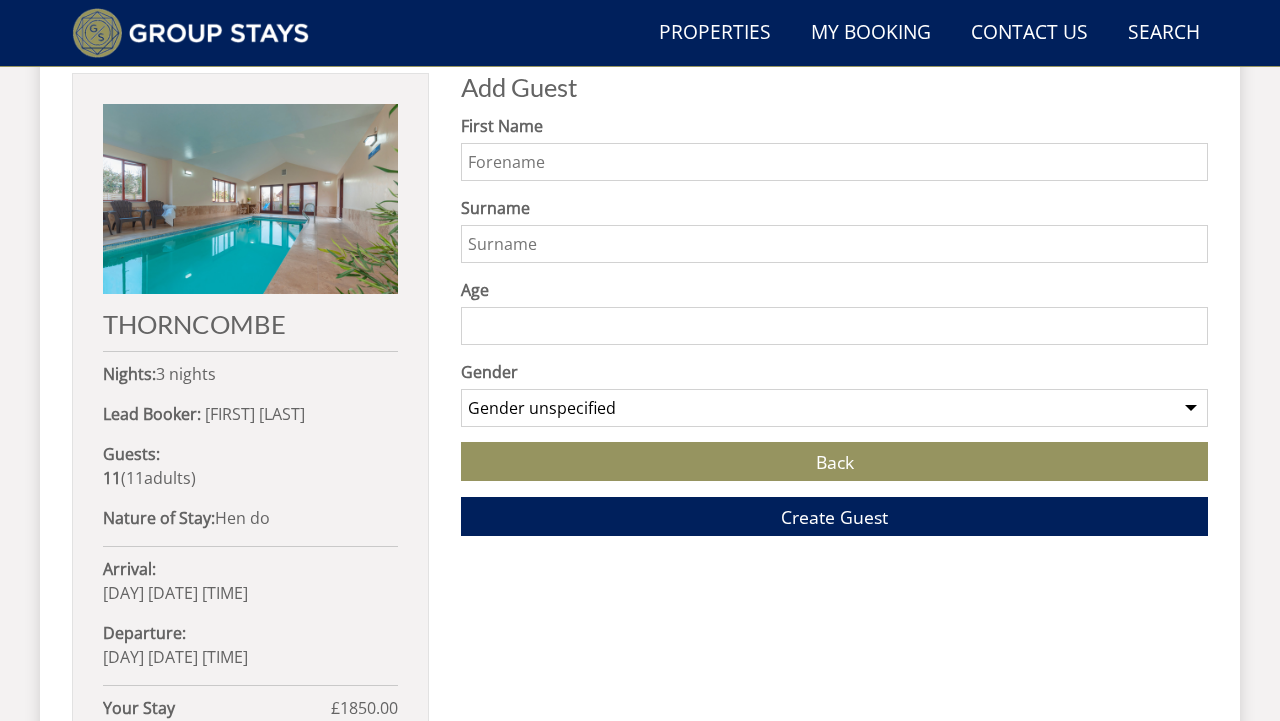 click on "First Name" at bounding box center (834, 162) 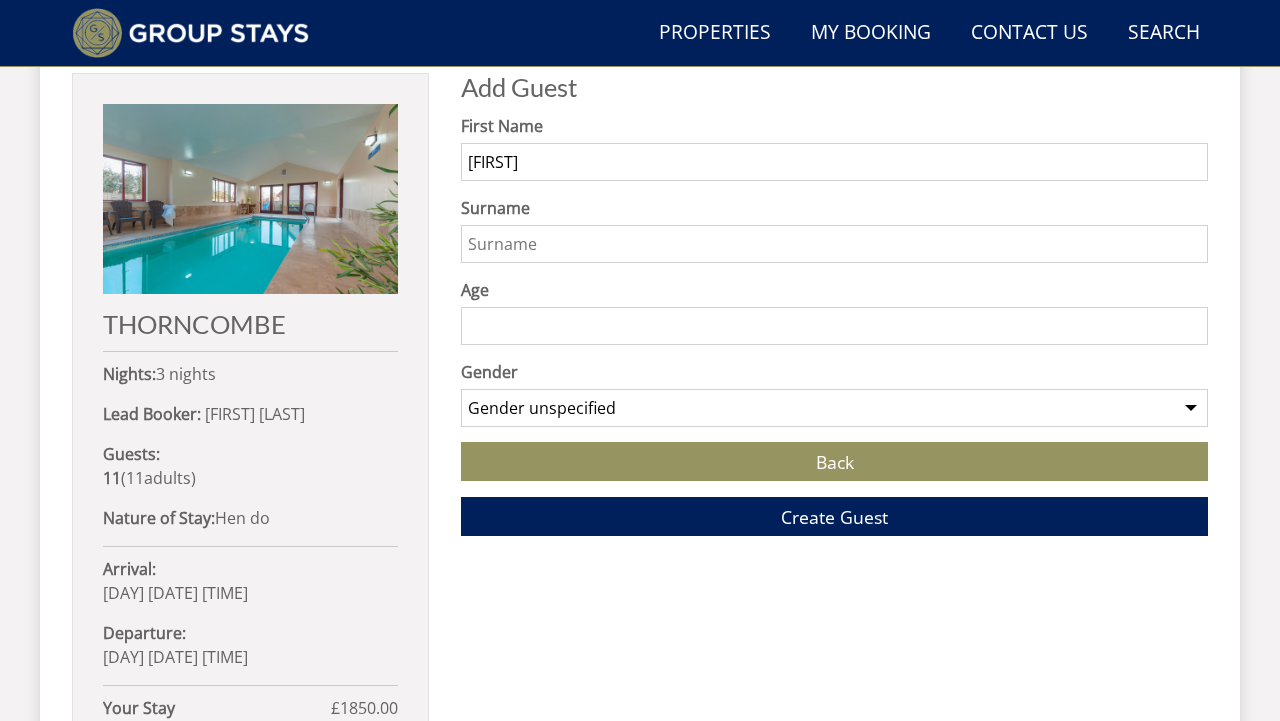 type on "s" 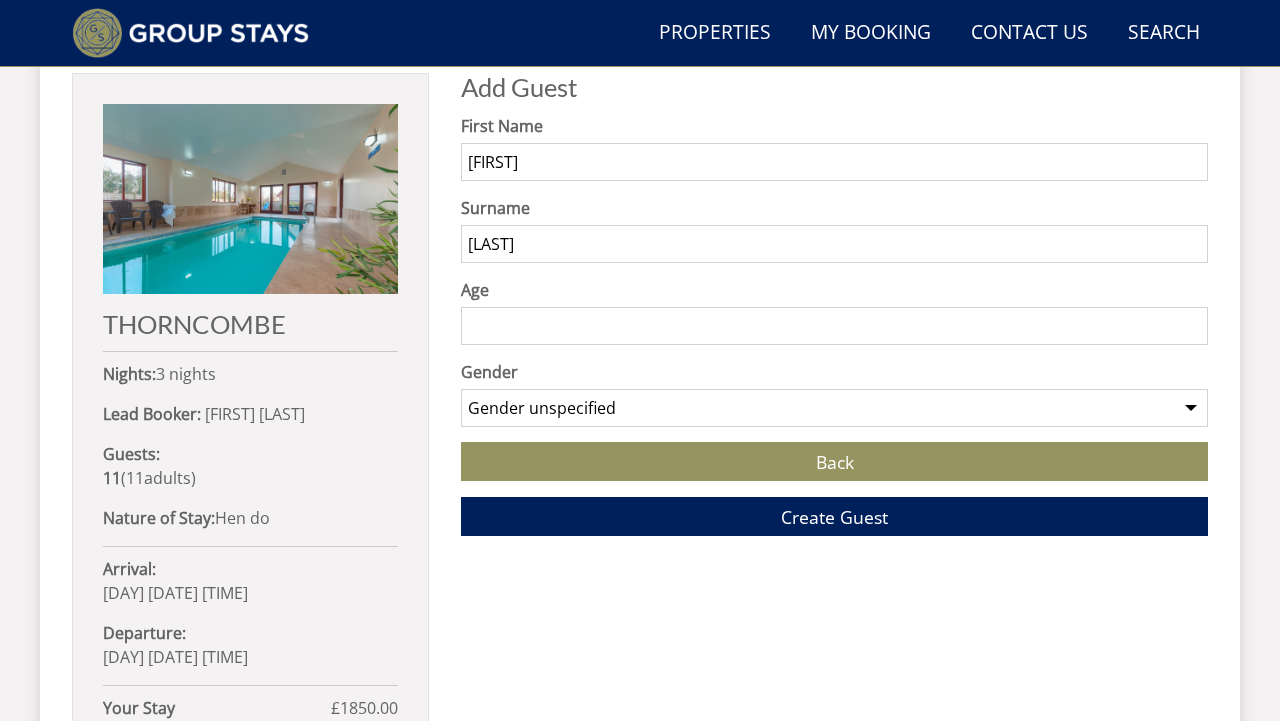 type on "[LAST]" 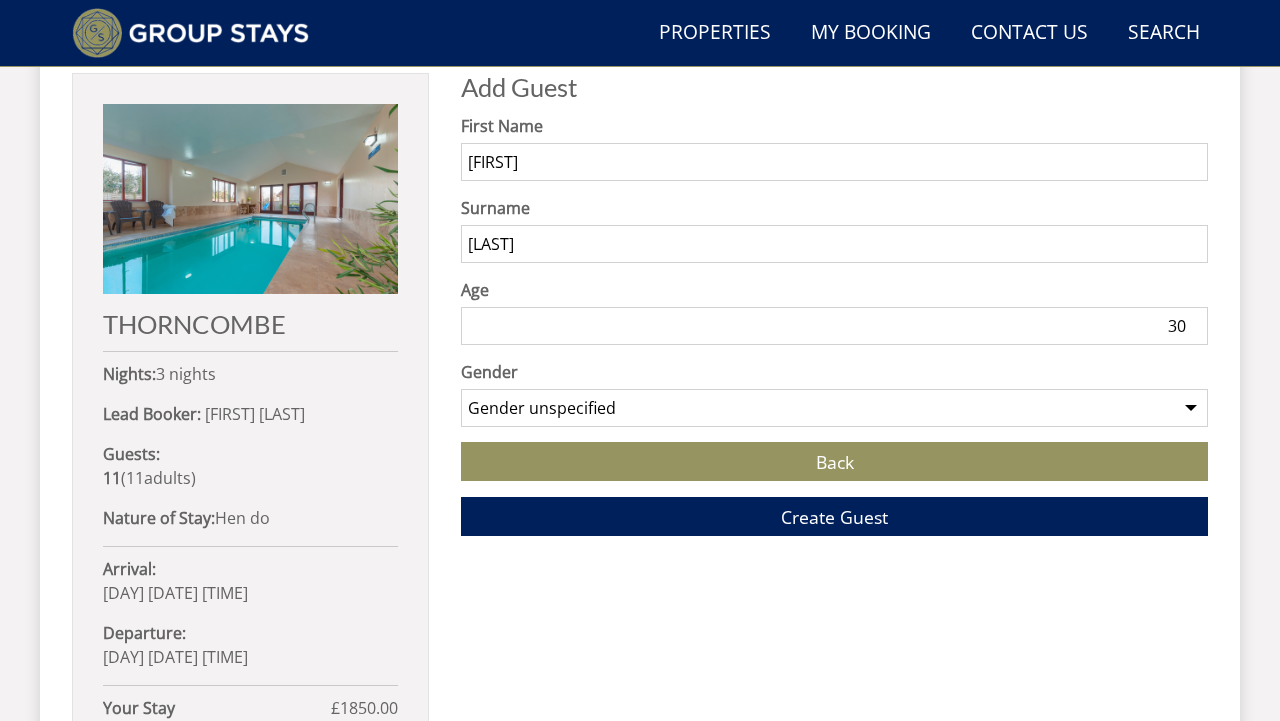 type on "30" 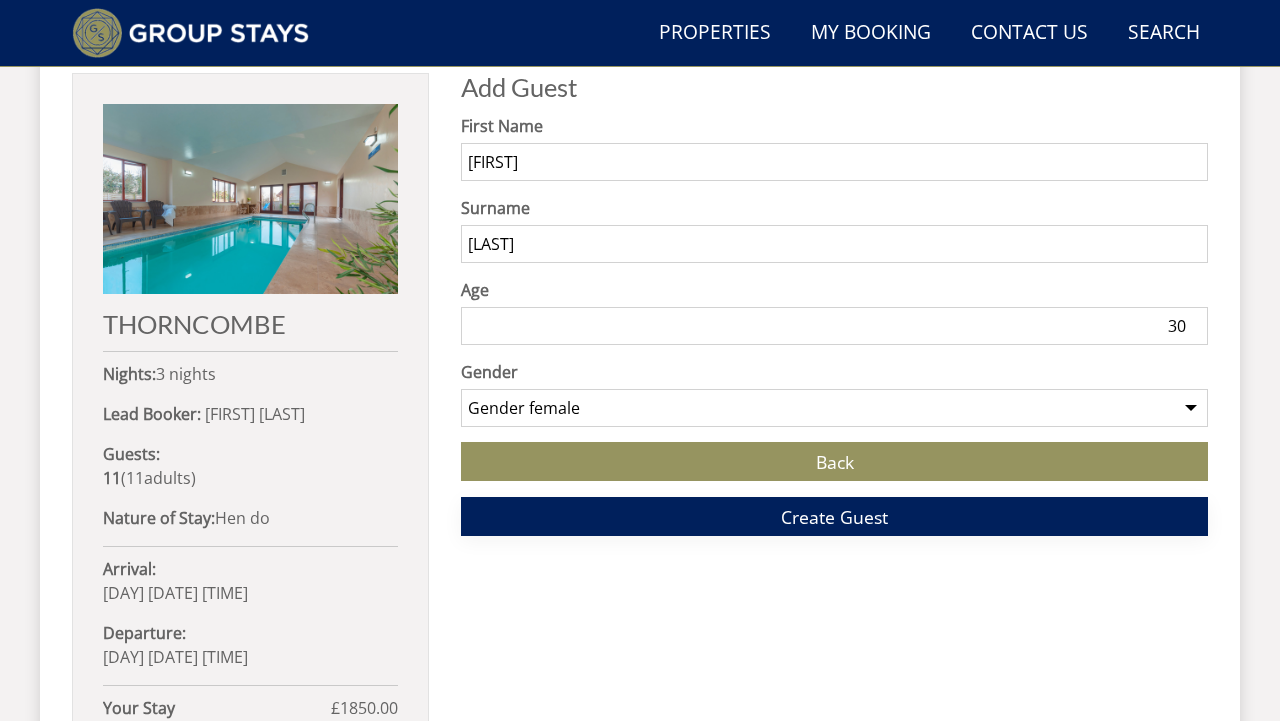 click on "Create Guest" at bounding box center (834, 516) 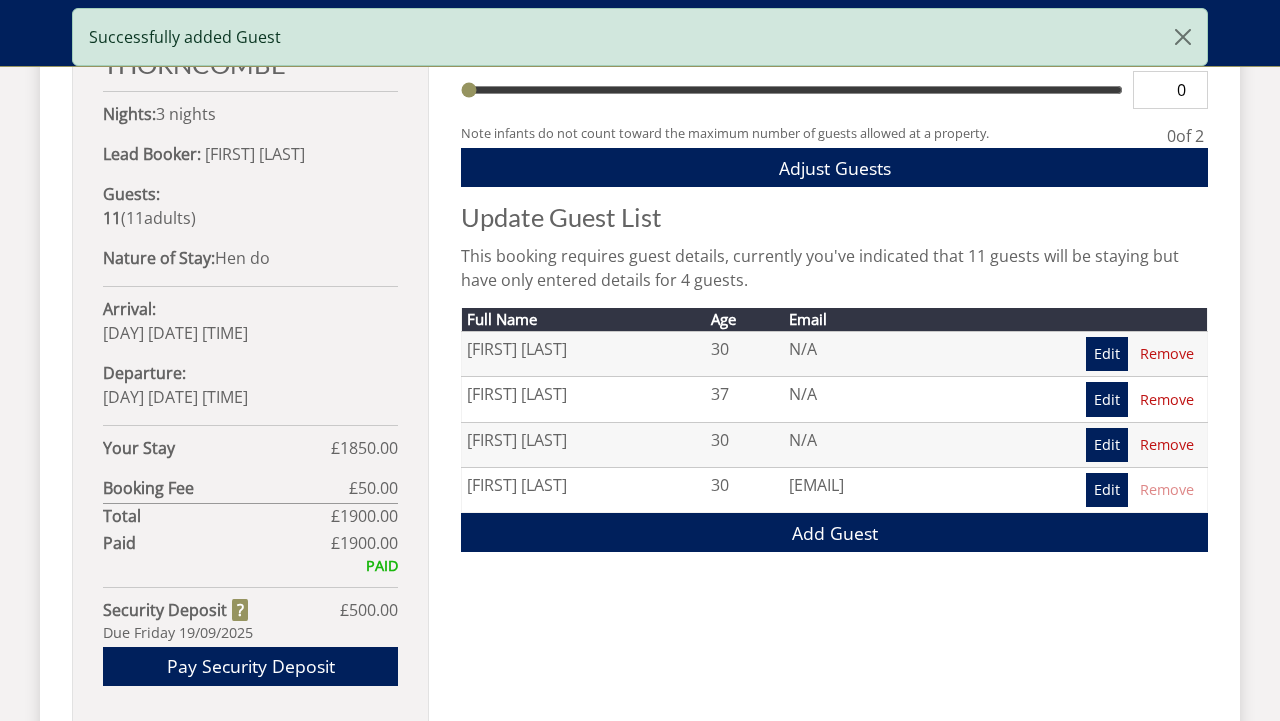 scroll, scrollTop: 1073, scrollLeft: 0, axis: vertical 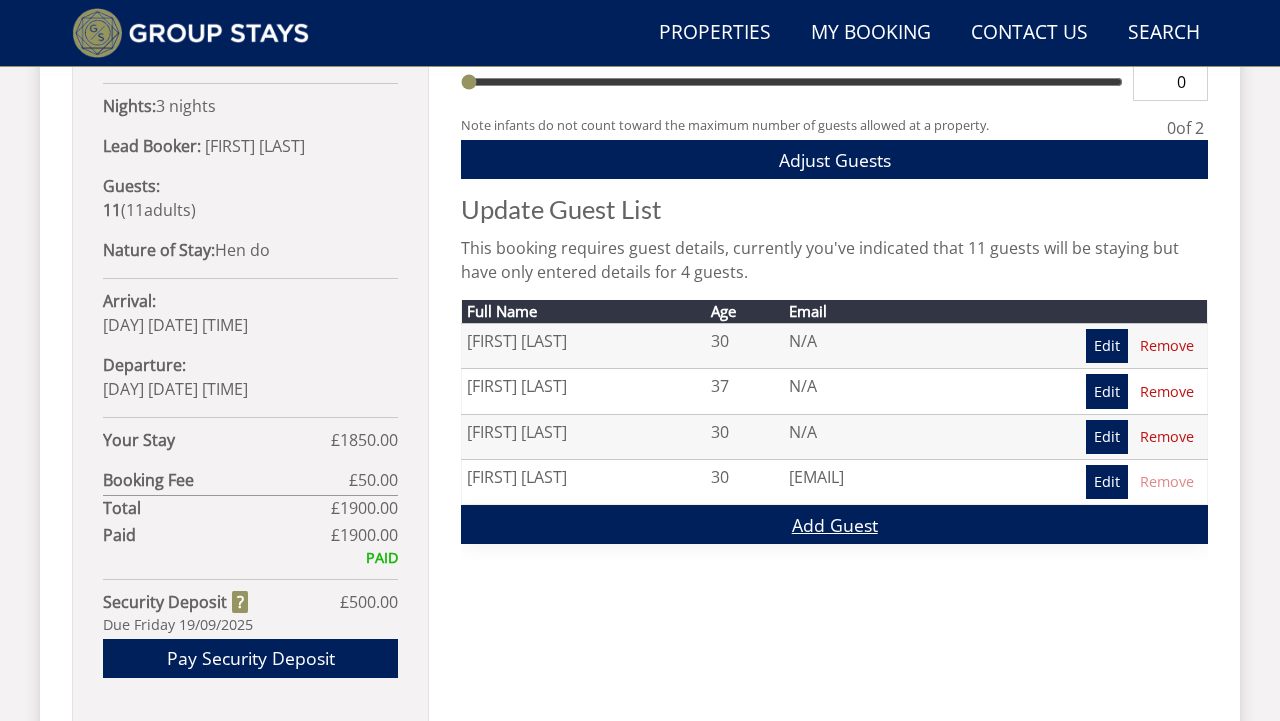 click on "Add Guest" at bounding box center (834, 524) 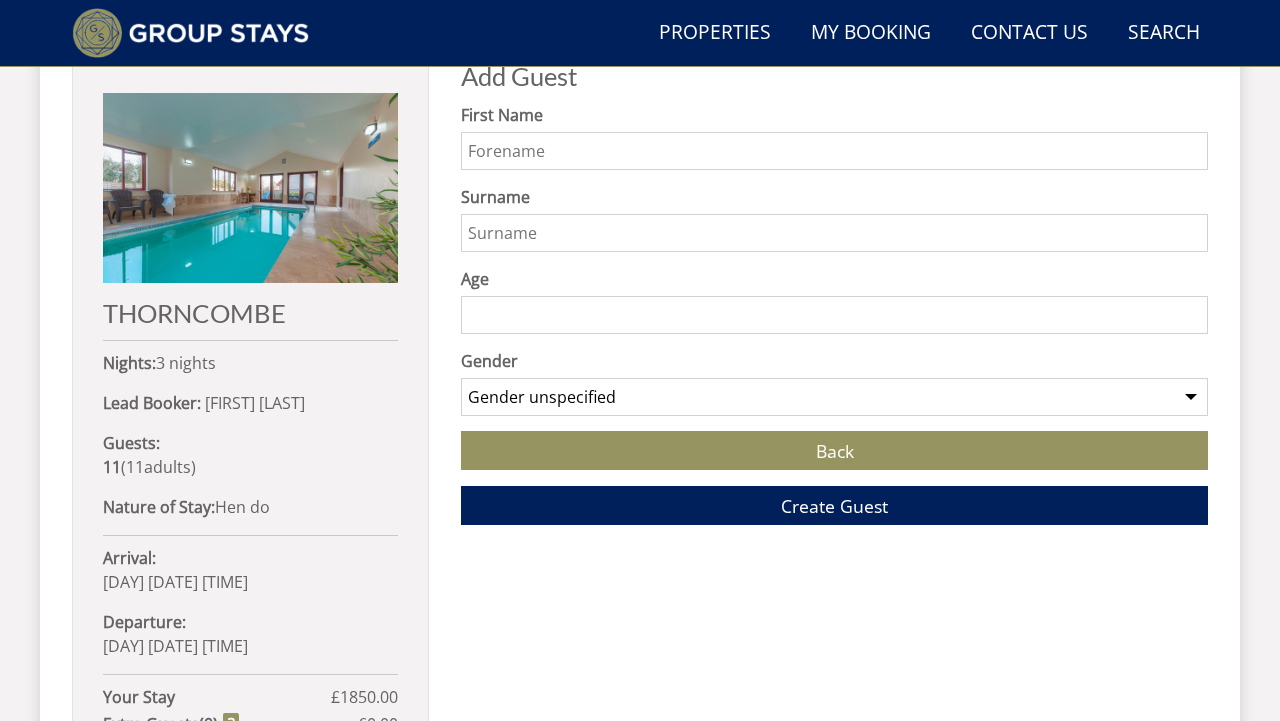 scroll, scrollTop: 817, scrollLeft: 0, axis: vertical 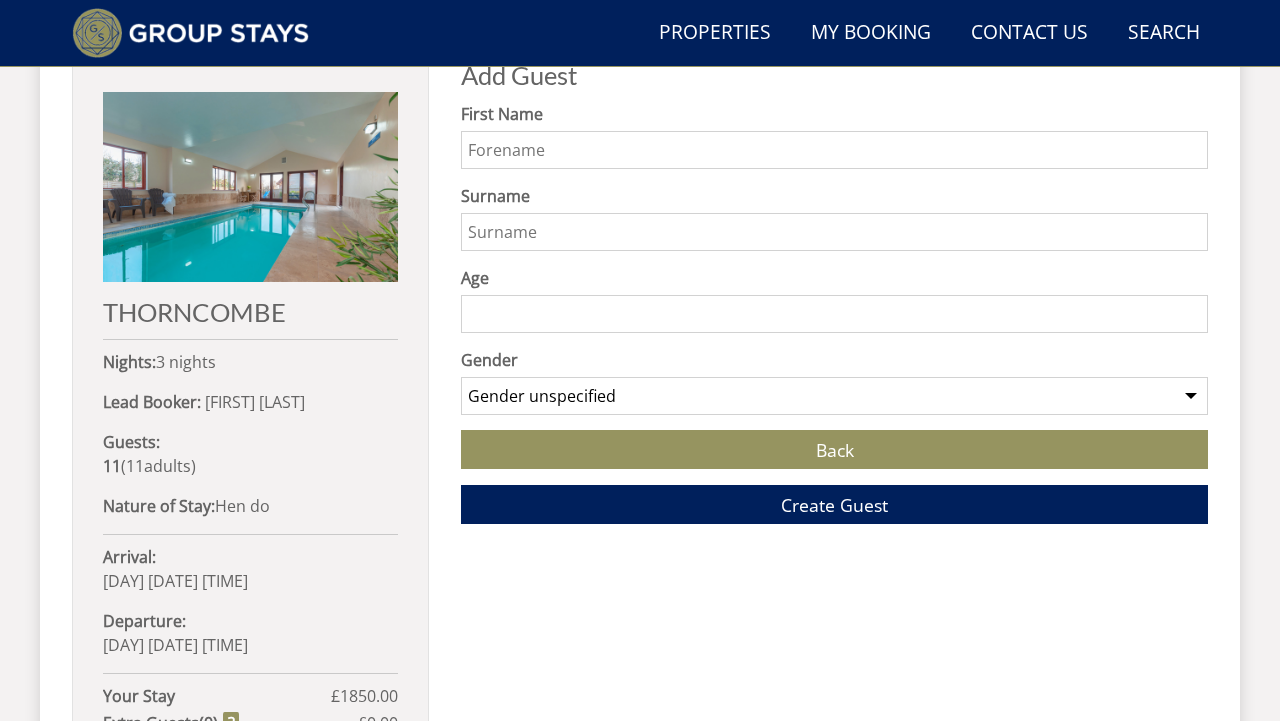 click on "First Name" at bounding box center [834, 150] 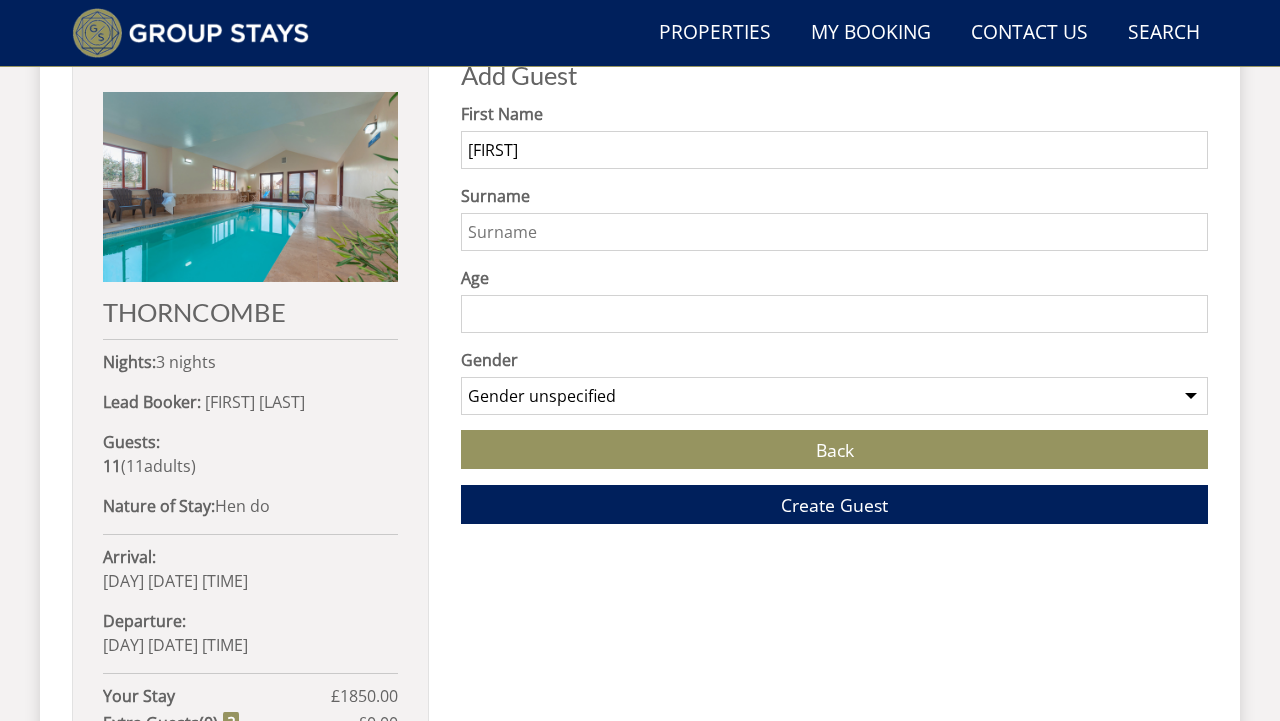 type on "[FIRST]" 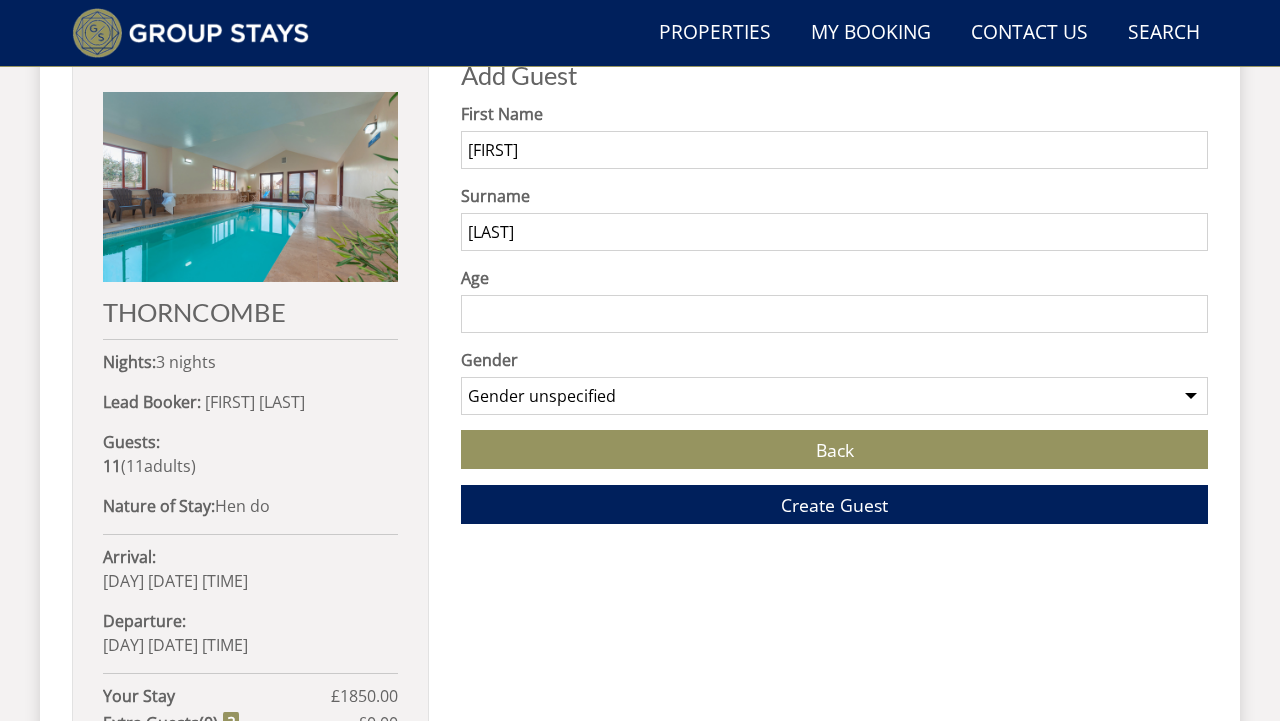type on "[LAST]" 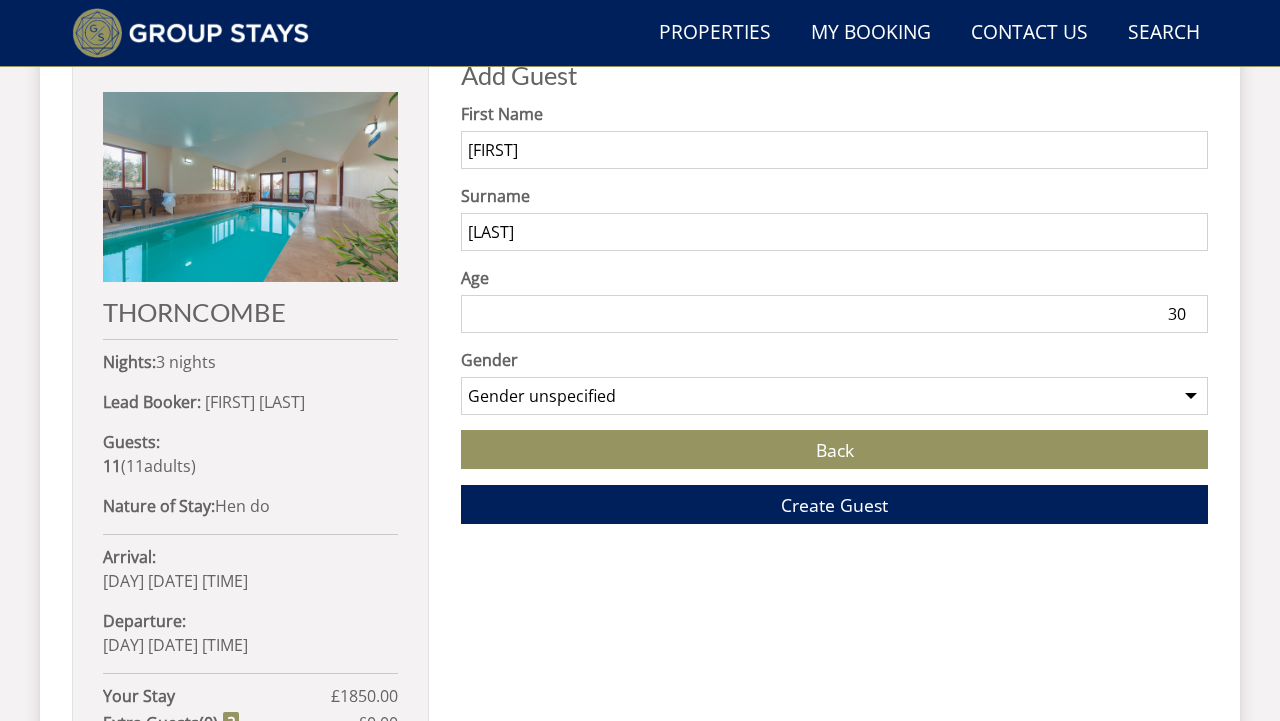 type on "30" 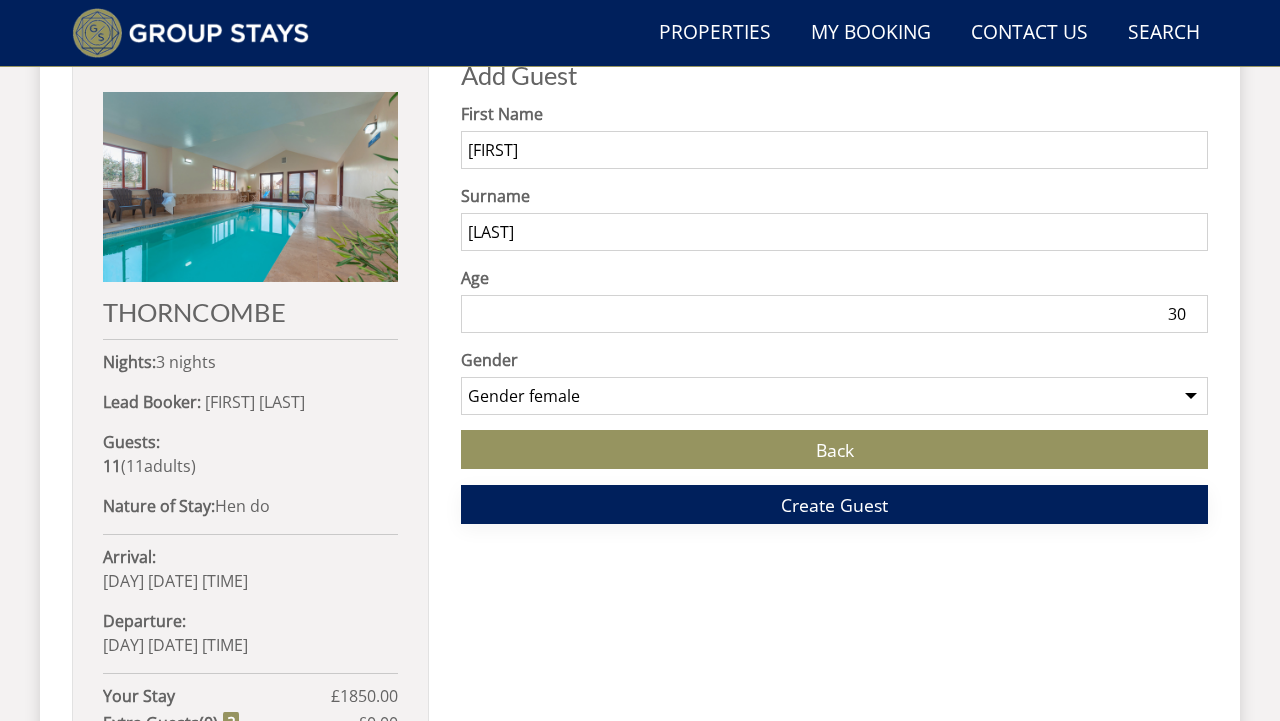 click on "Create Guest" at bounding box center [834, 505] 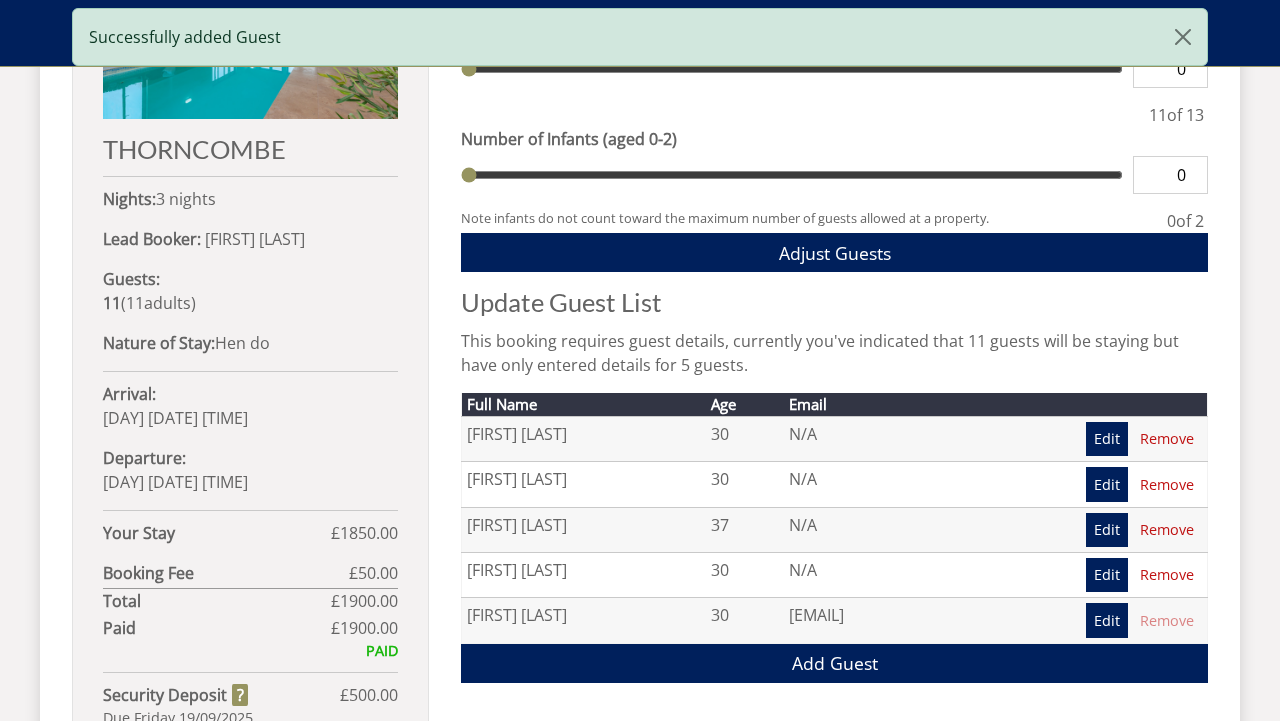 scroll, scrollTop: 1107, scrollLeft: 0, axis: vertical 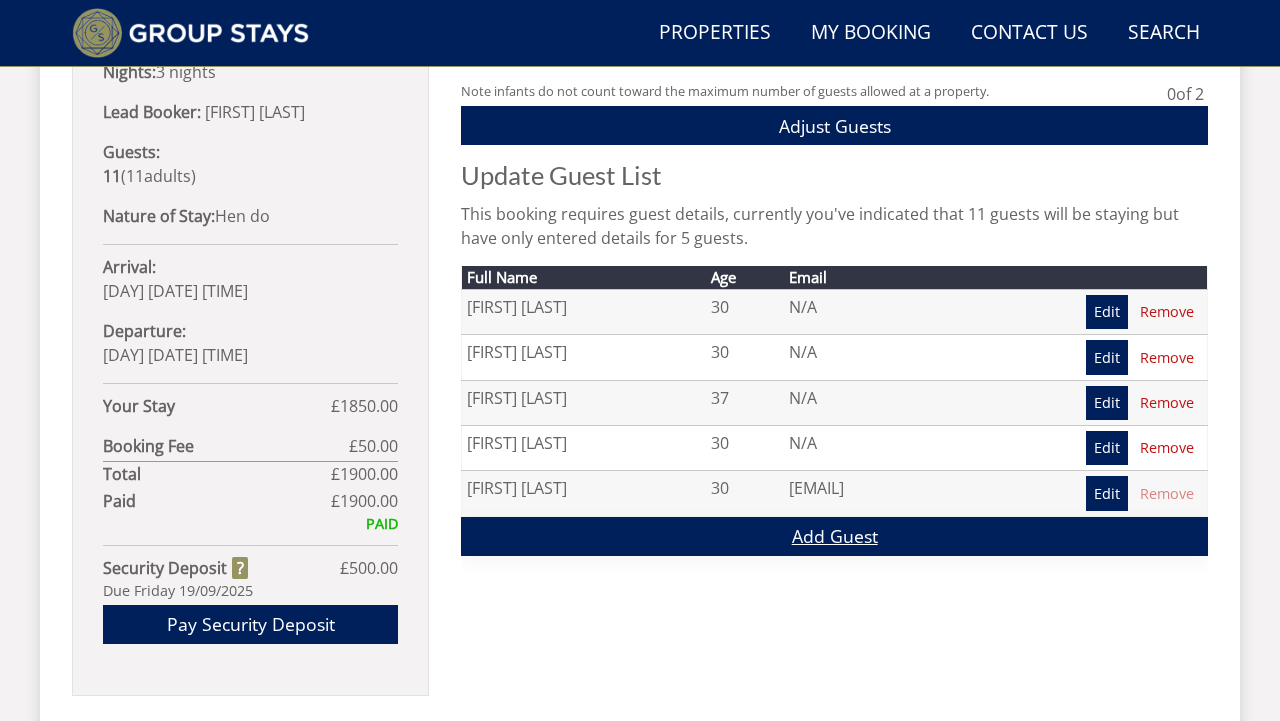 click on "Add Guest" at bounding box center (834, 536) 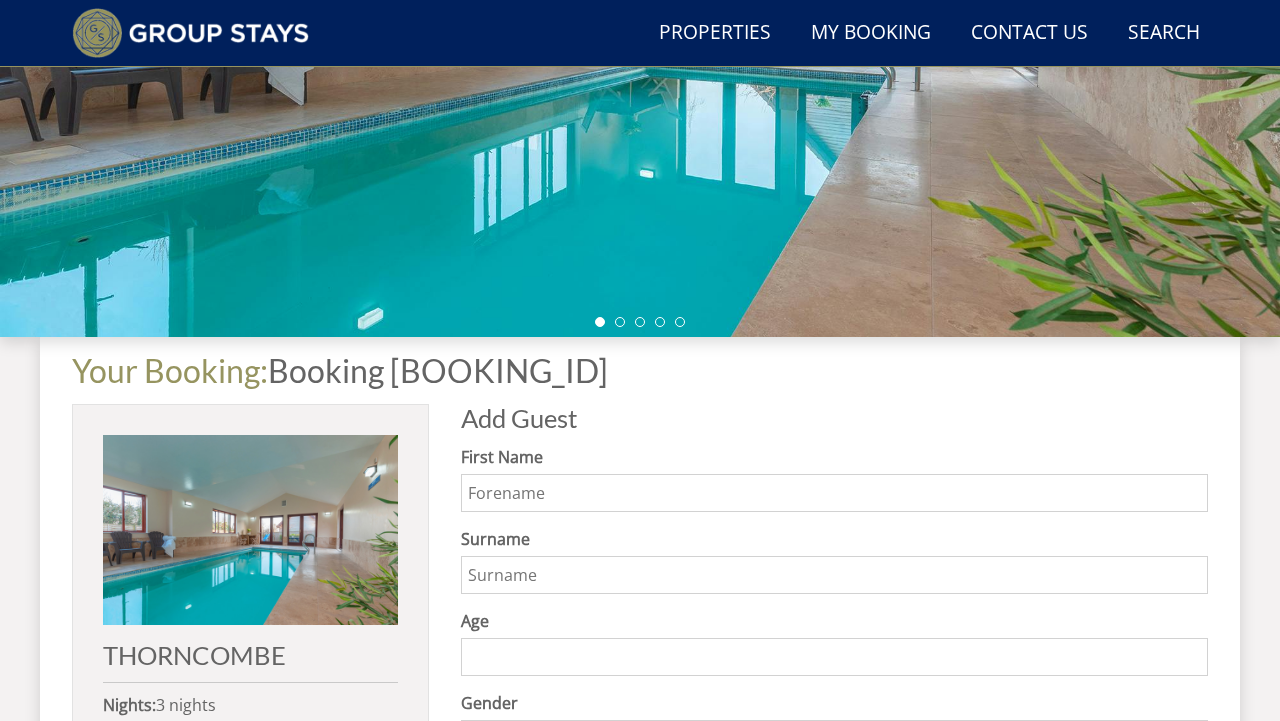 scroll, scrollTop: 561, scrollLeft: 0, axis: vertical 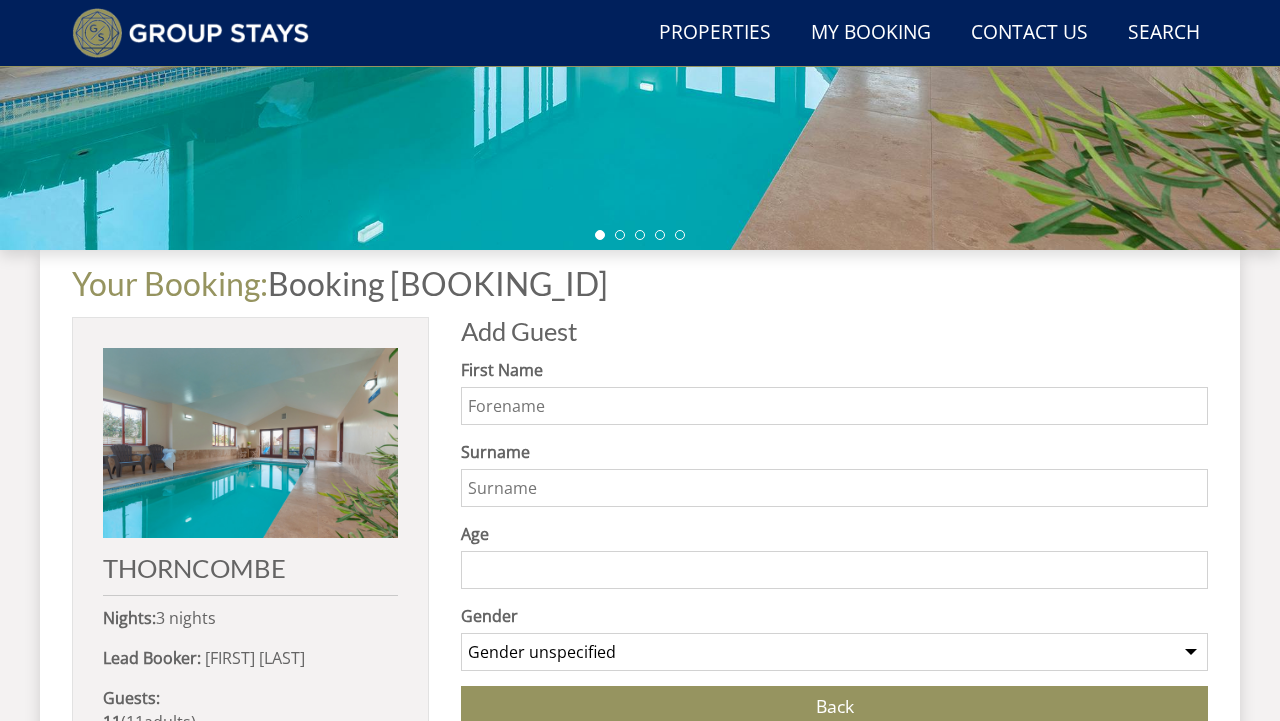 click on "First Name" at bounding box center [834, 406] 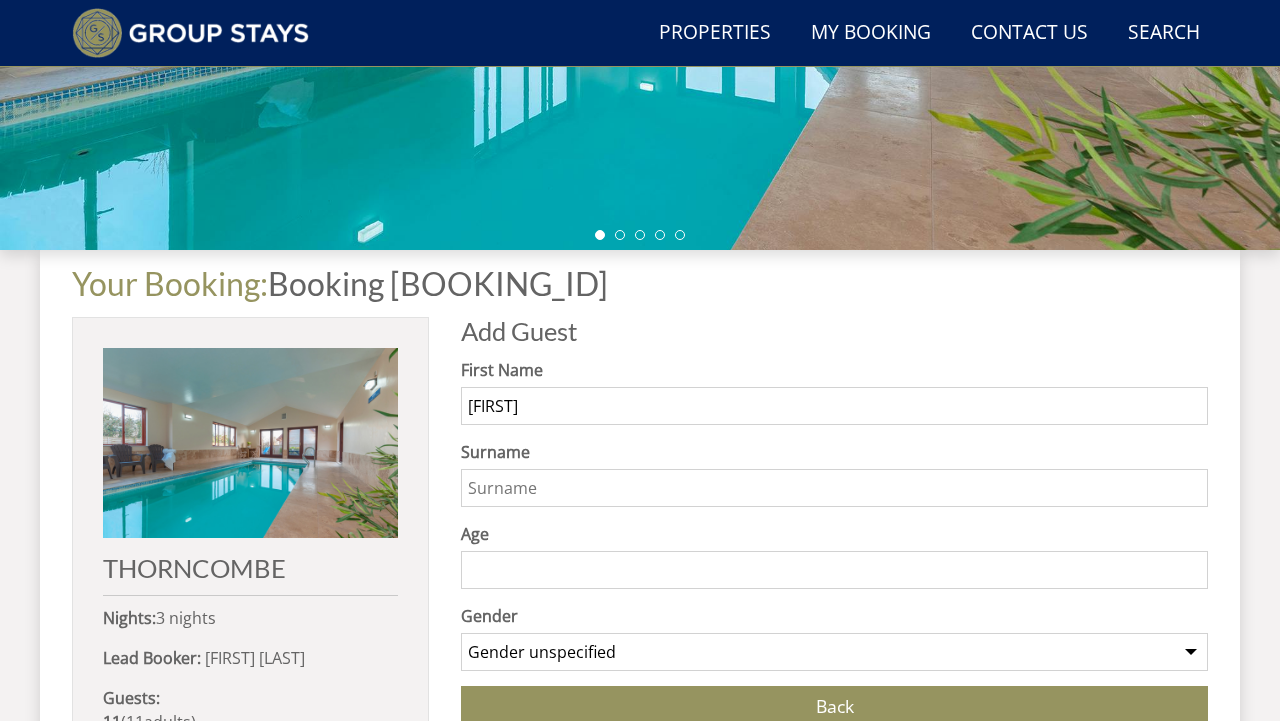 type on "[FIRST]" 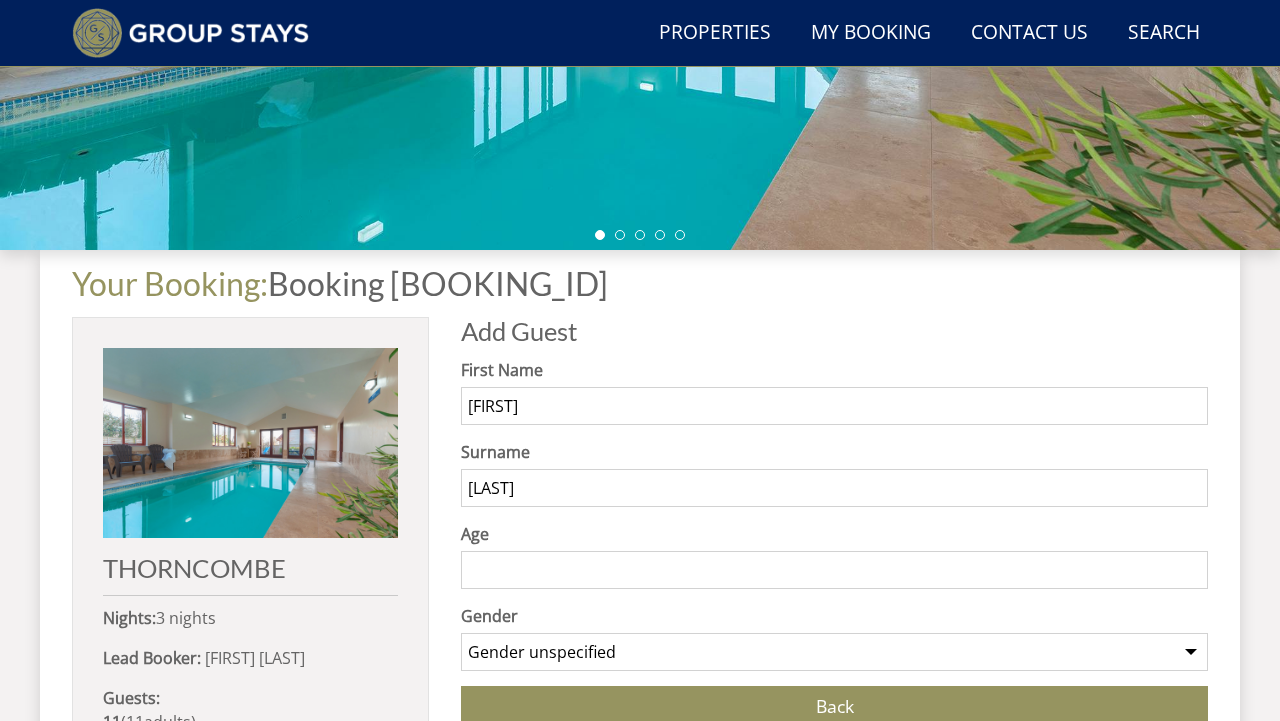 type on "[LAST]" 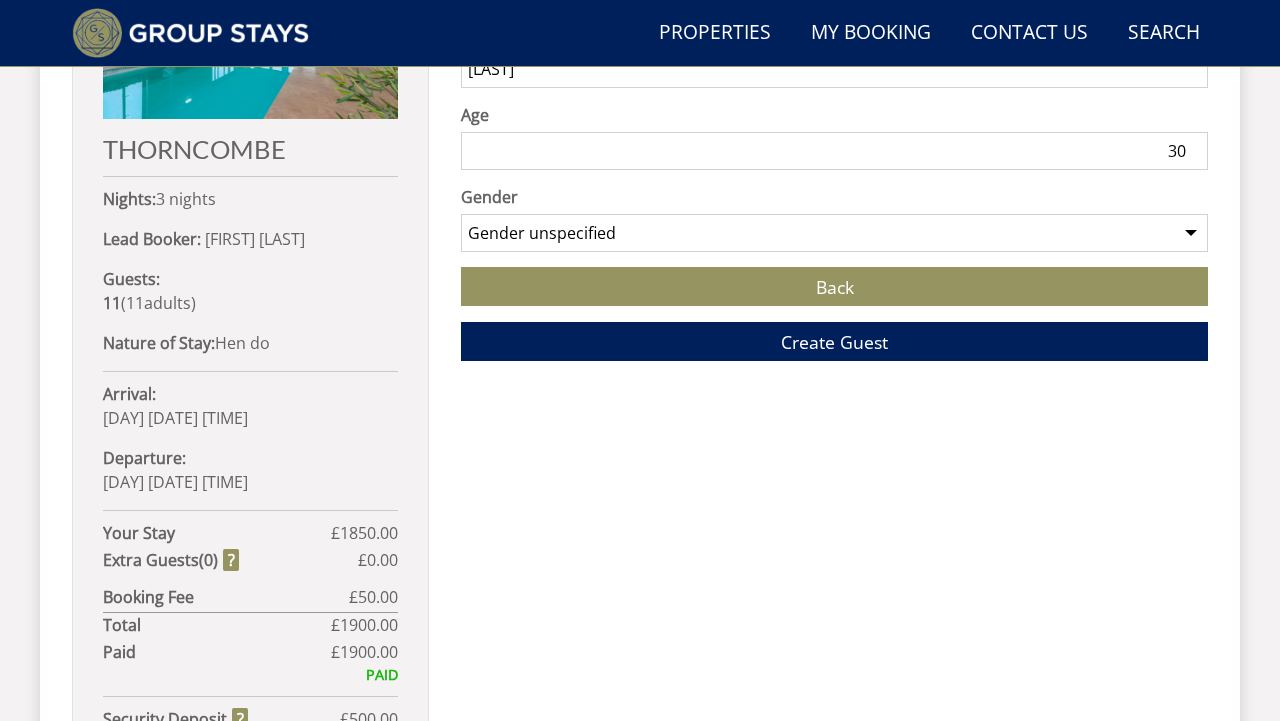 scroll, scrollTop: 990, scrollLeft: 0, axis: vertical 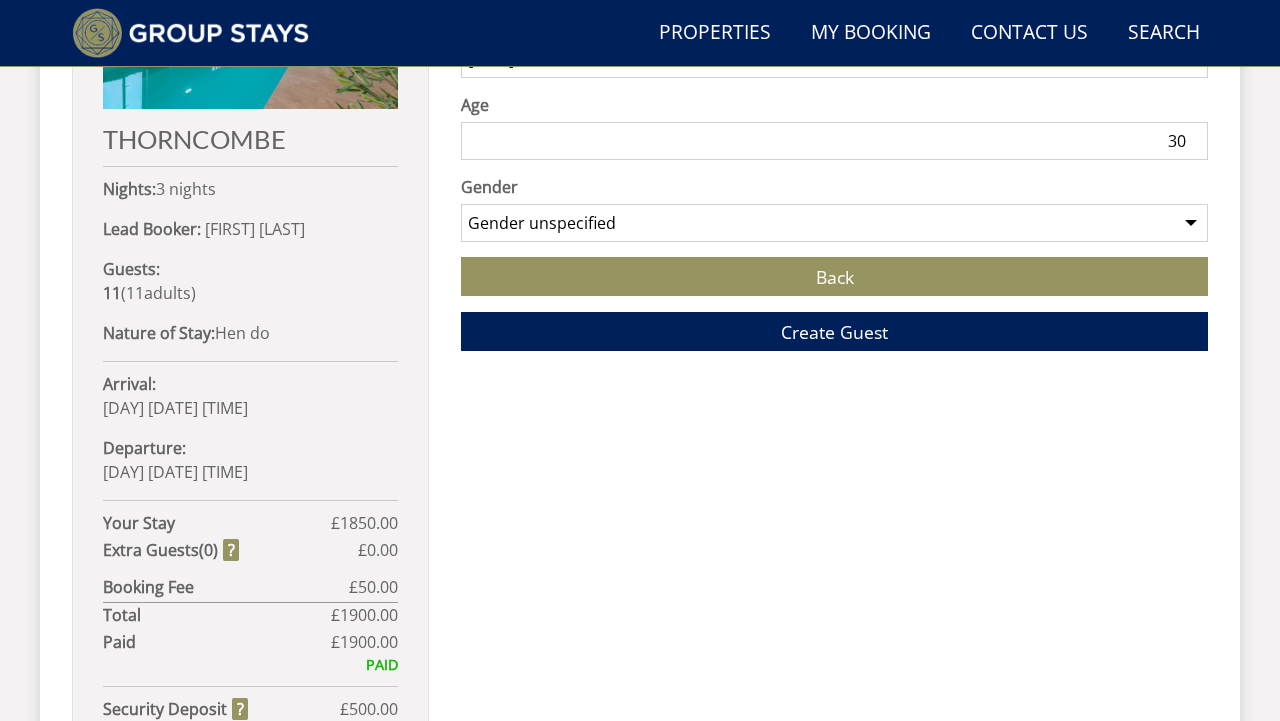 type on "30" 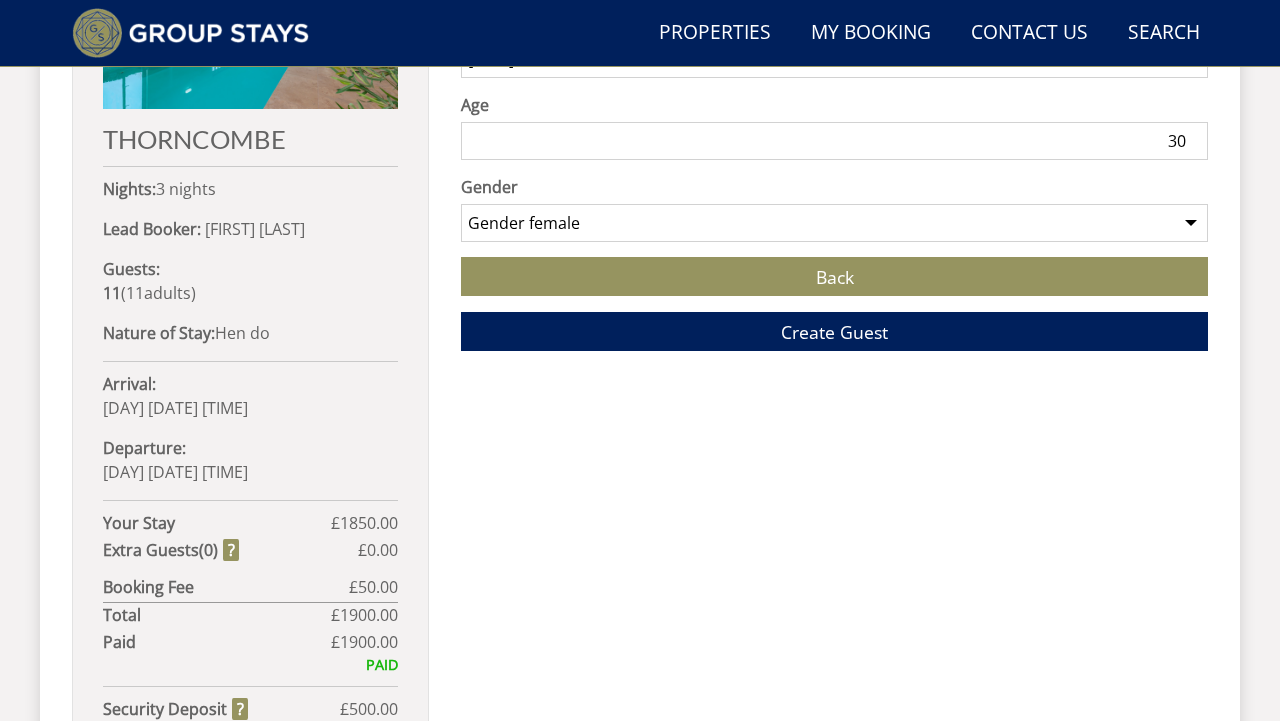scroll, scrollTop: 880, scrollLeft: 0, axis: vertical 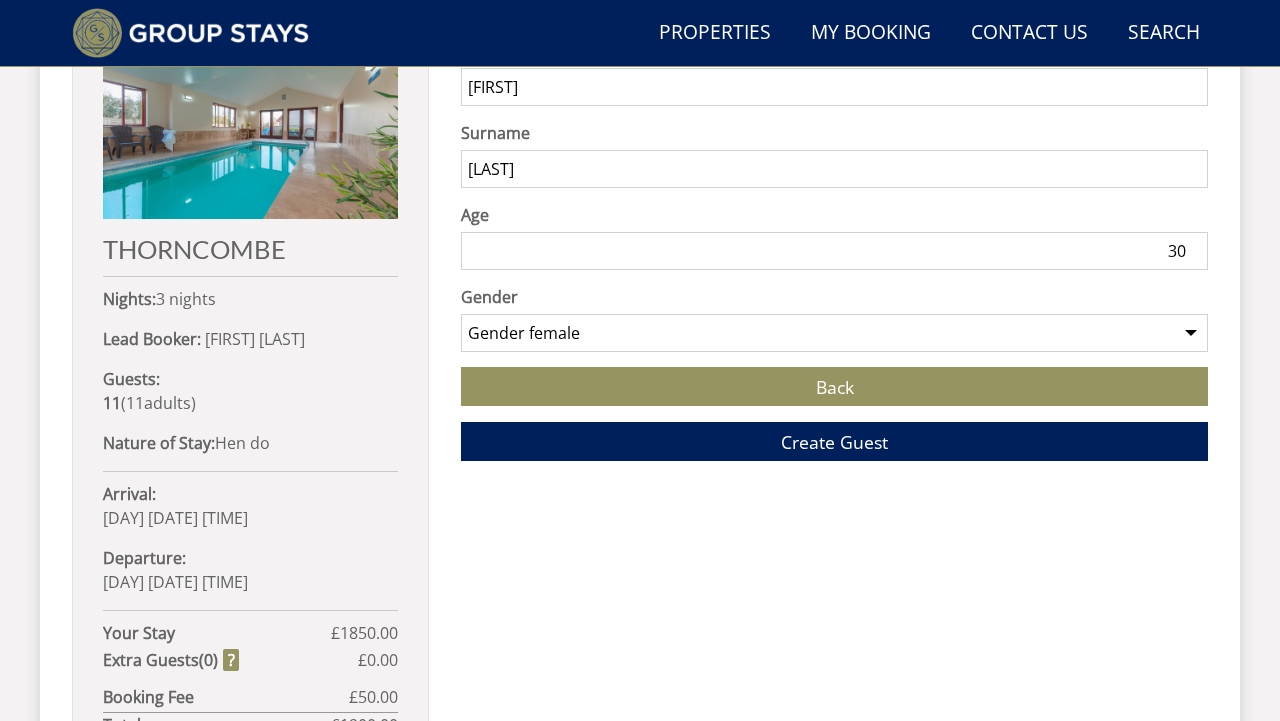 click on "30" at bounding box center [834, 251] 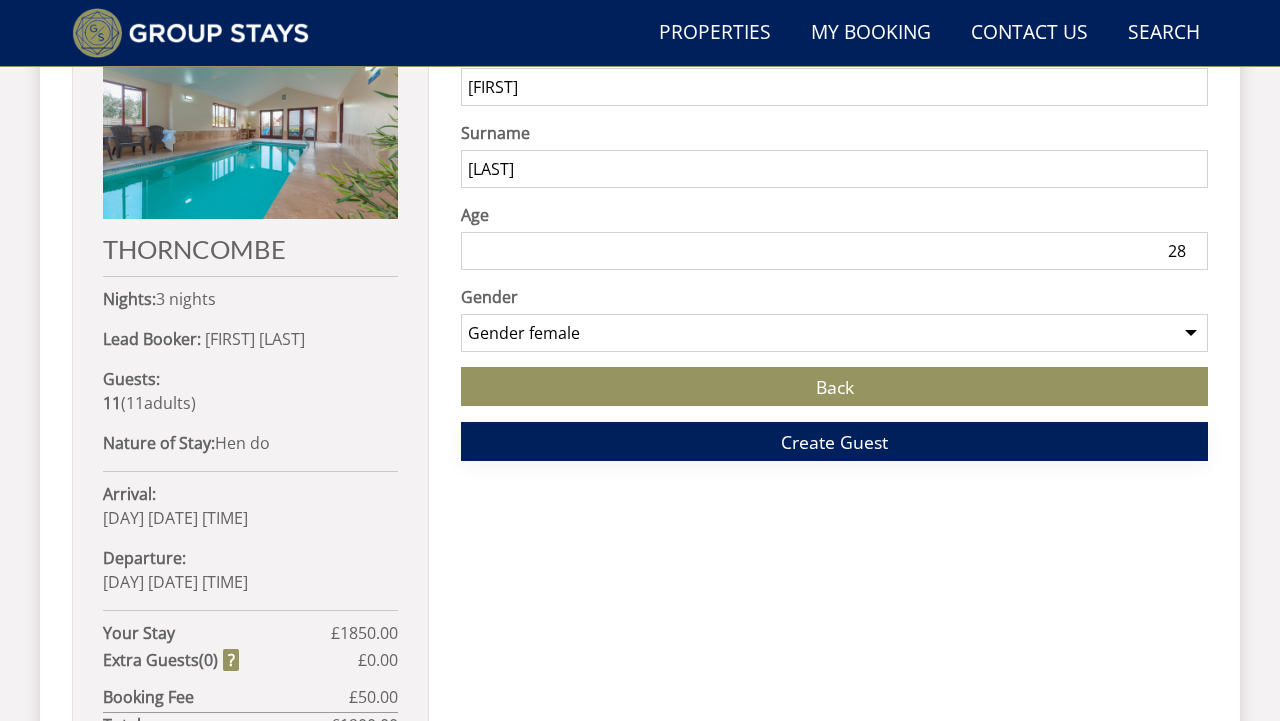 type on "28" 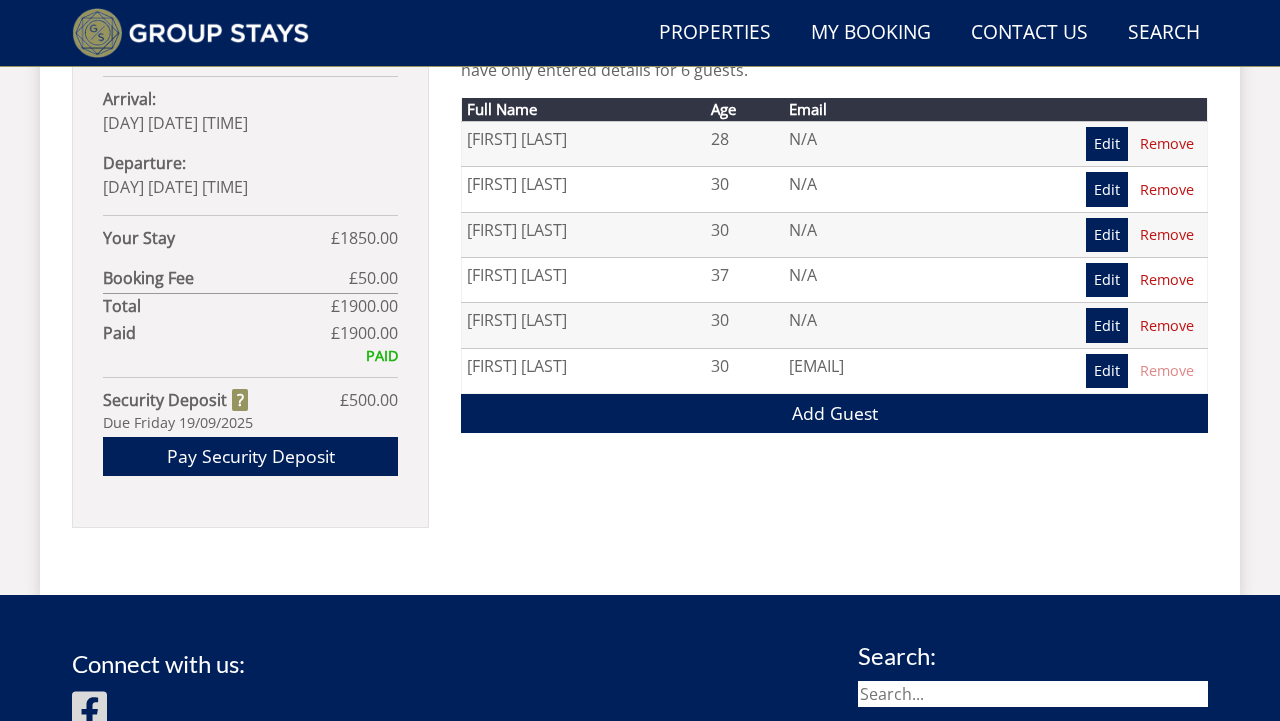 scroll, scrollTop: 1280, scrollLeft: 0, axis: vertical 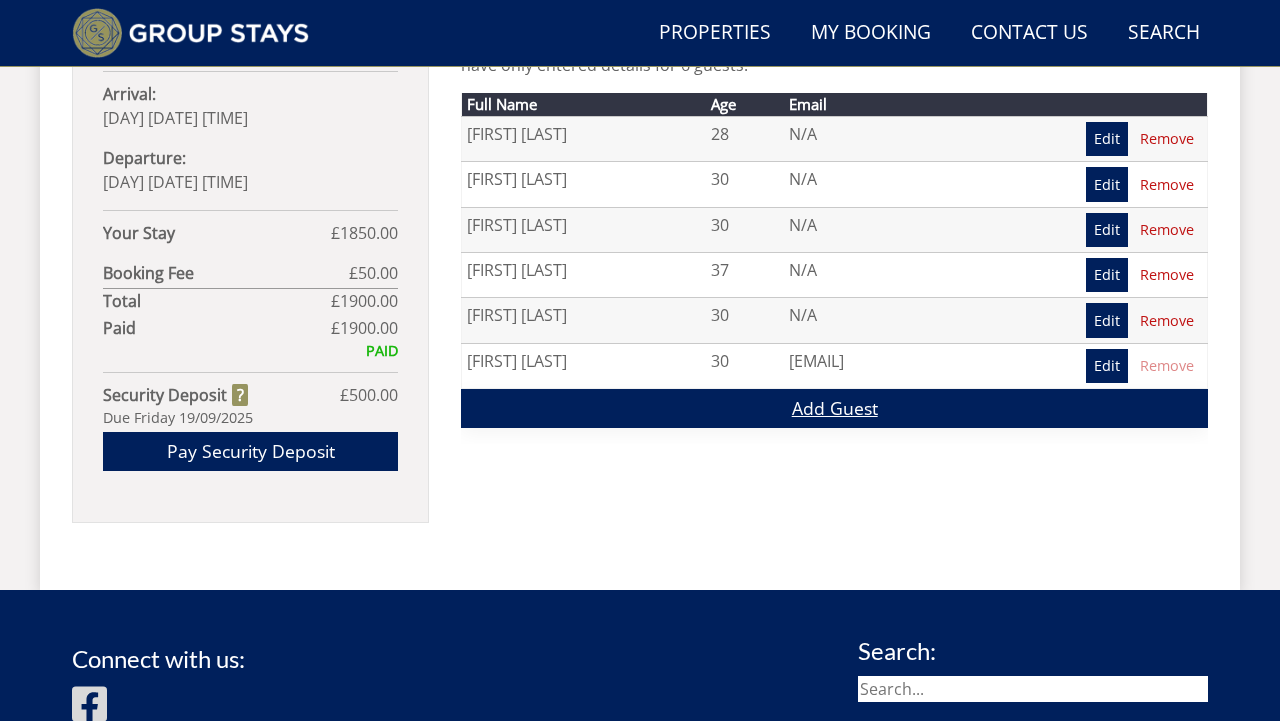 click on "Add Guest" at bounding box center [834, 408] 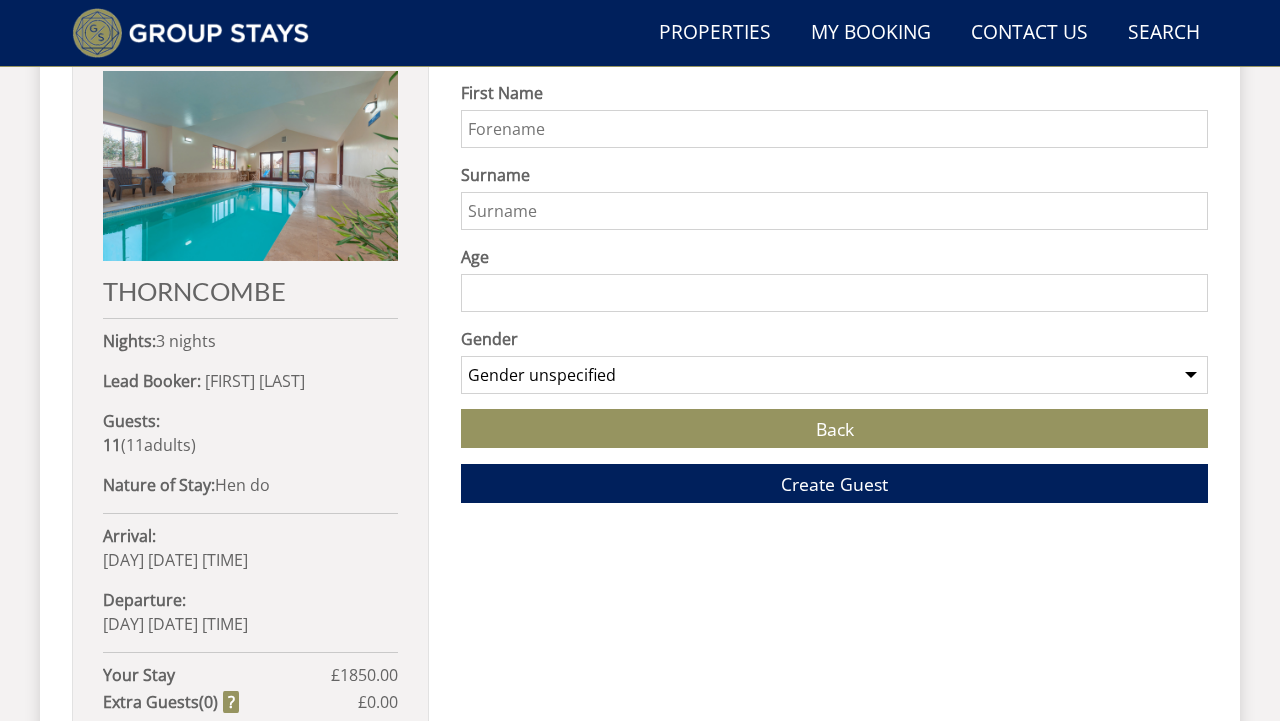 scroll, scrollTop: 840, scrollLeft: 0, axis: vertical 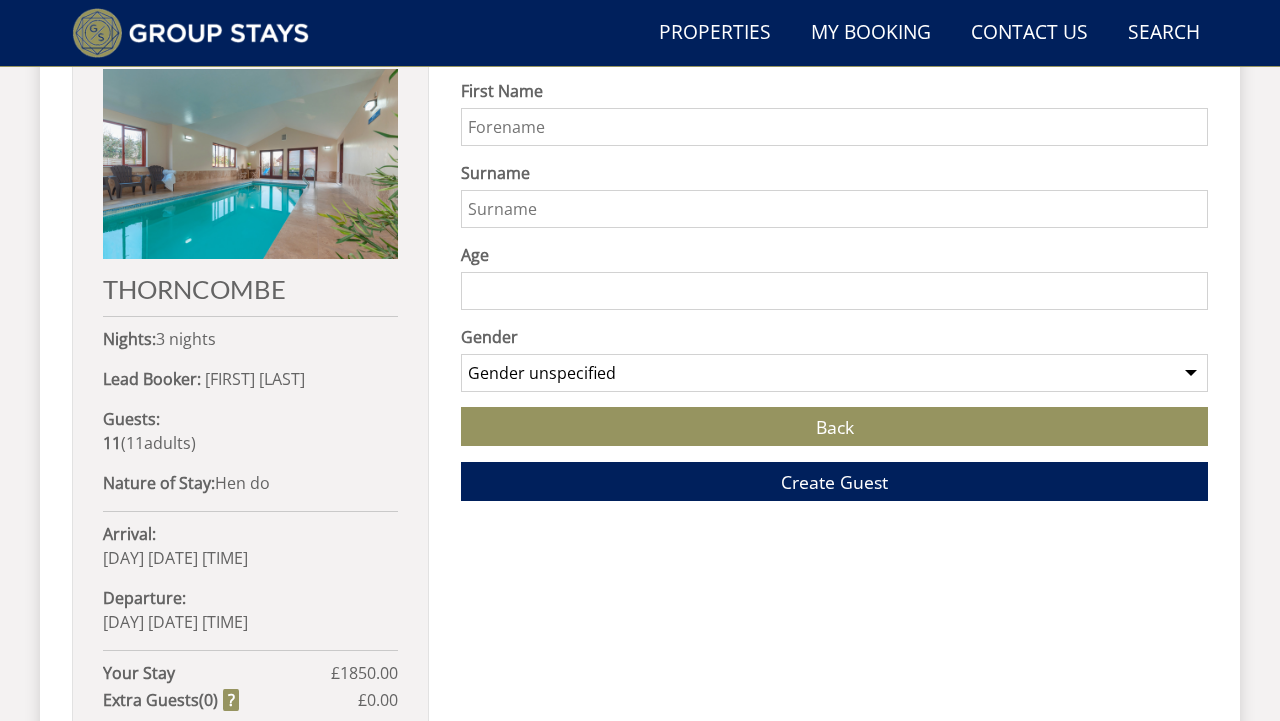 click on "First Name" at bounding box center (834, 127) 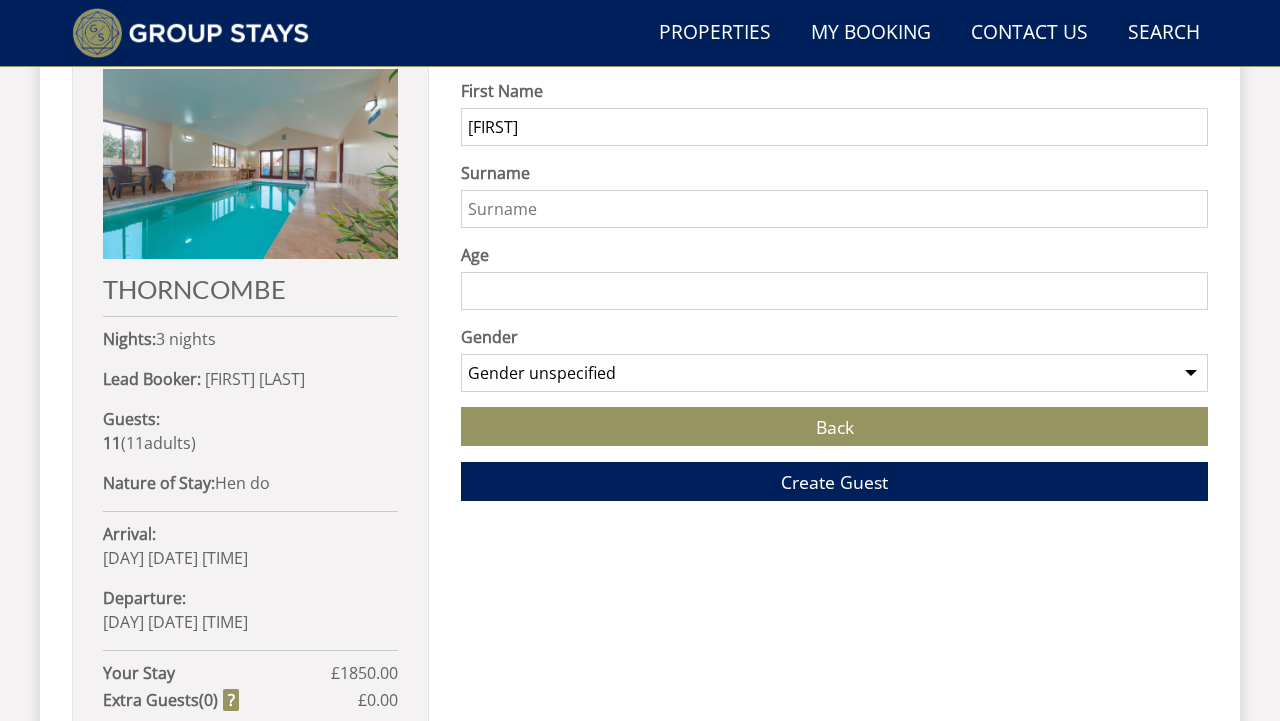 type on "[FIRST]" 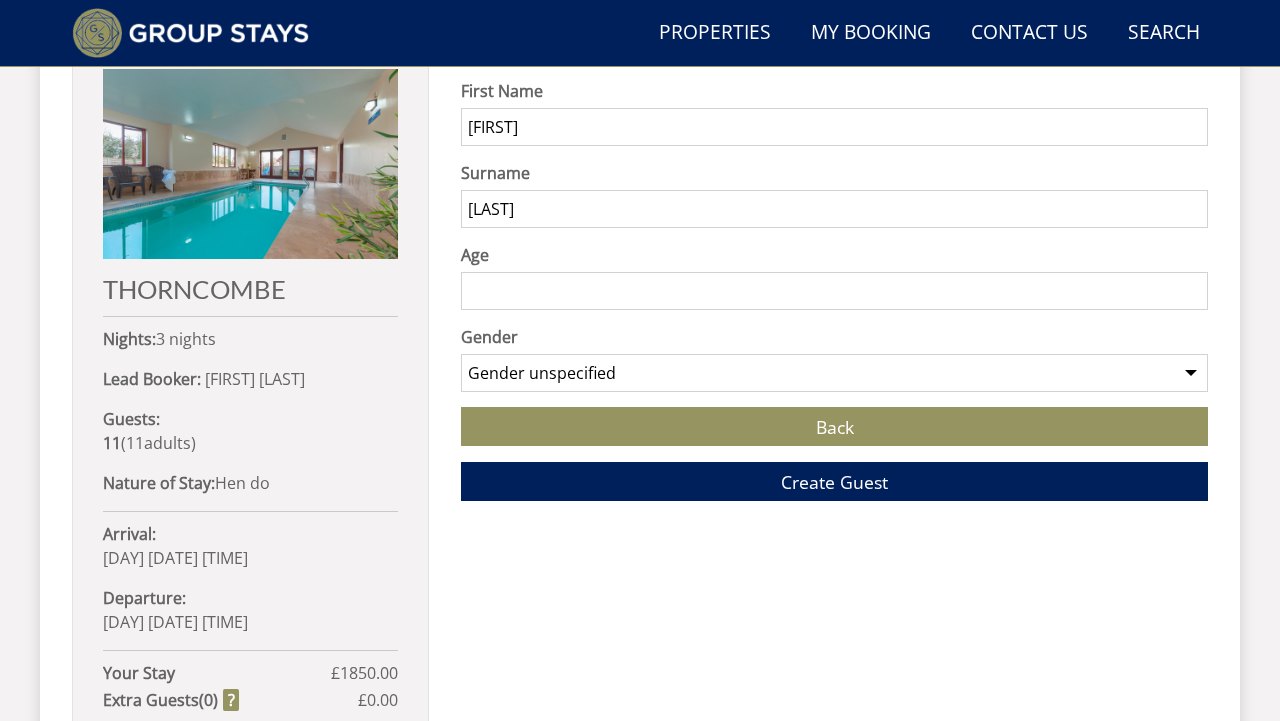 type on "[LAST]" 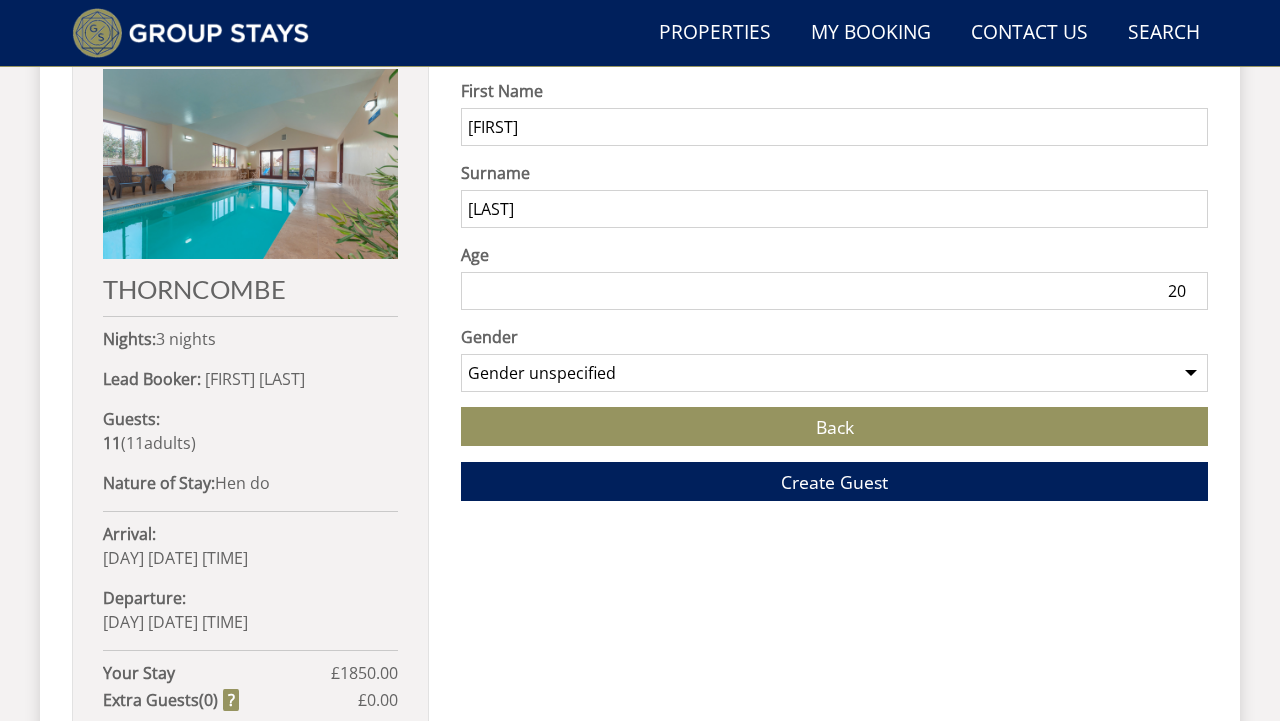 type on "20" 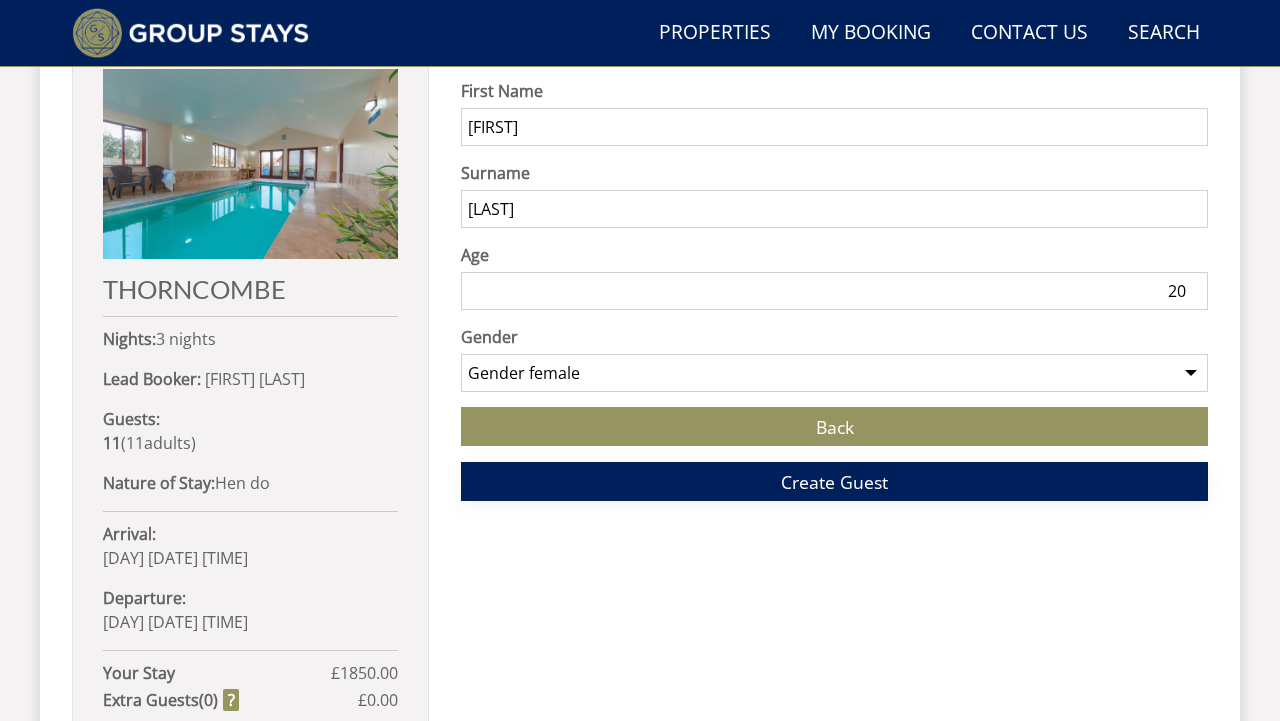 click on "Create Guest" at bounding box center [834, 482] 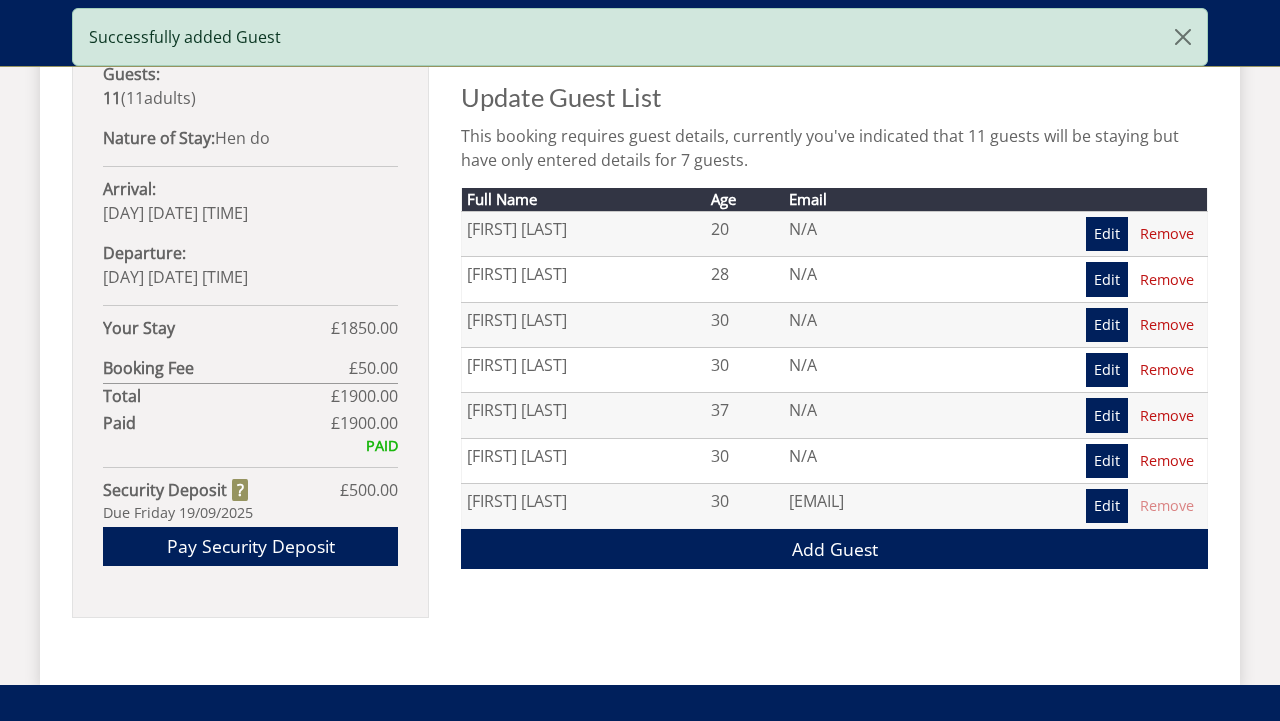 scroll, scrollTop: 1341, scrollLeft: 0, axis: vertical 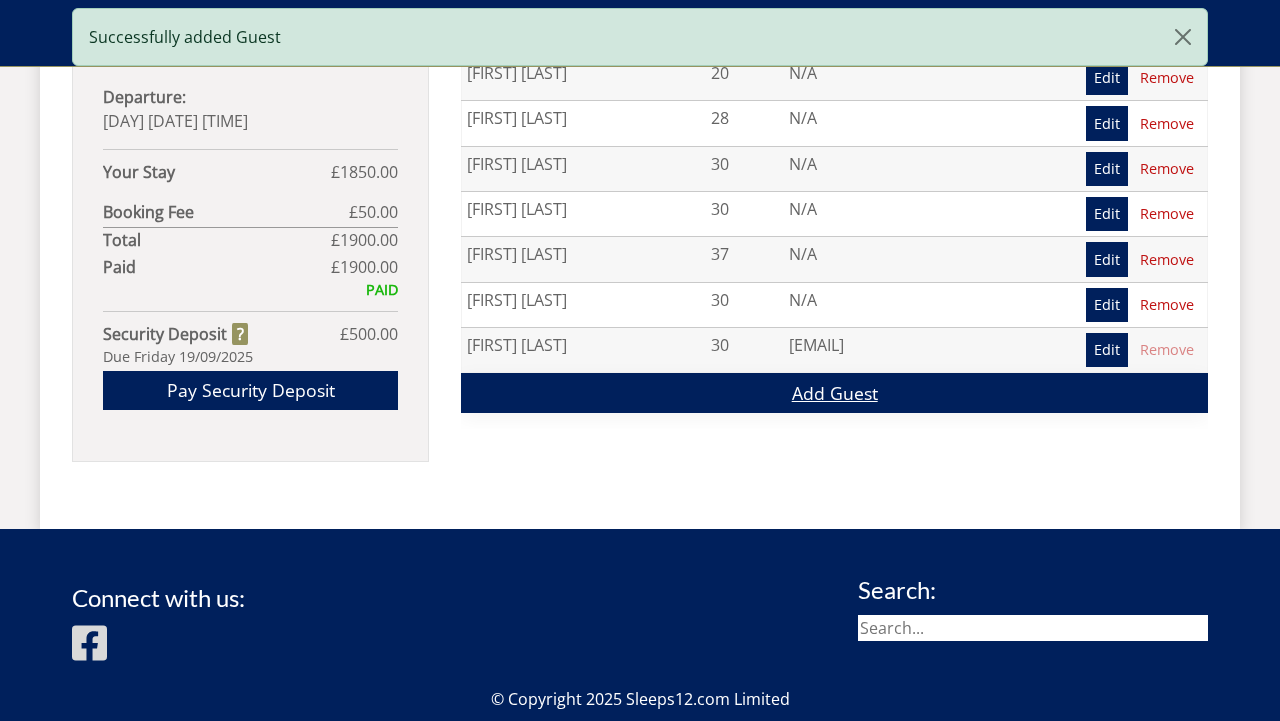 click on "Add Guest" at bounding box center (834, 392) 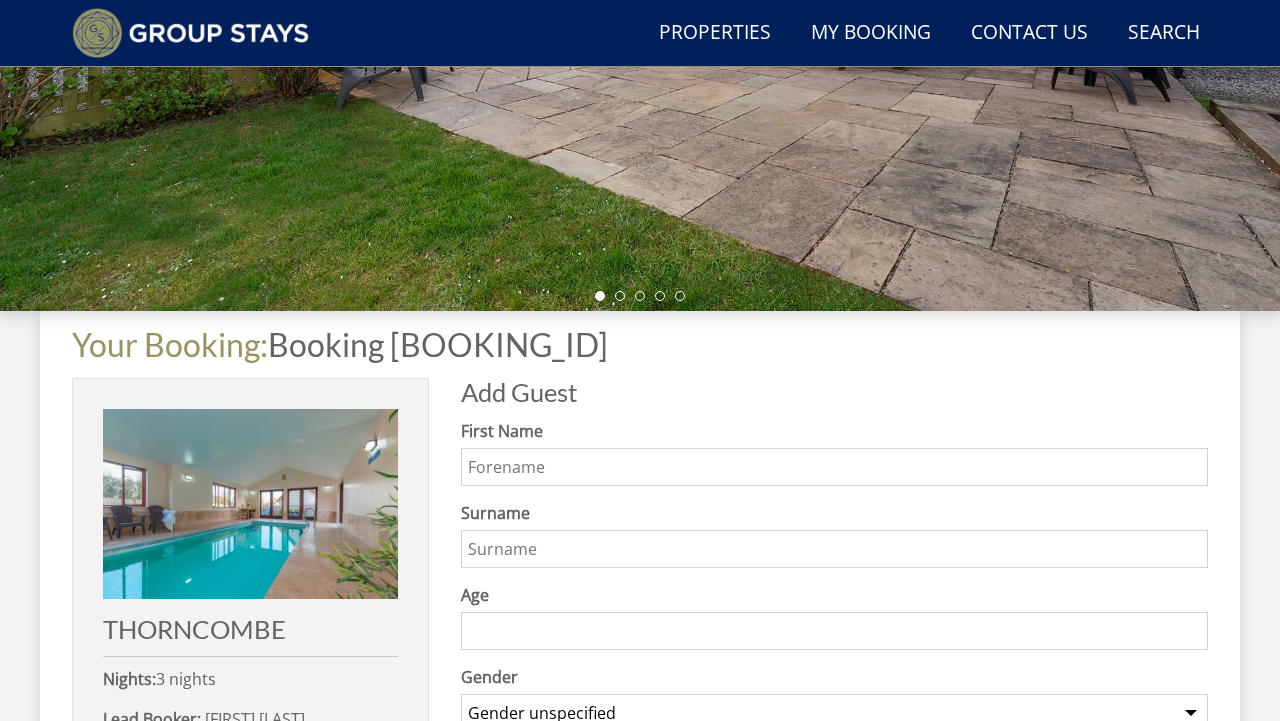 scroll, scrollTop: 572, scrollLeft: 0, axis: vertical 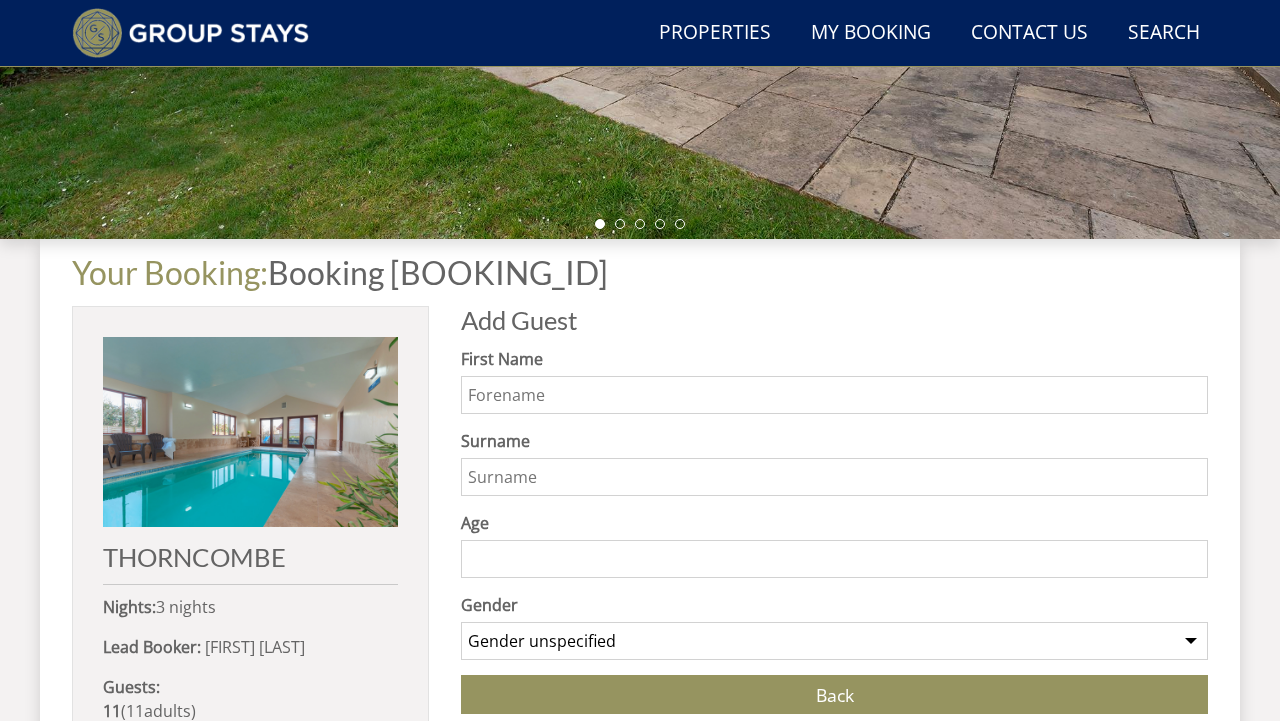 click on "First Name" at bounding box center [834, 395] 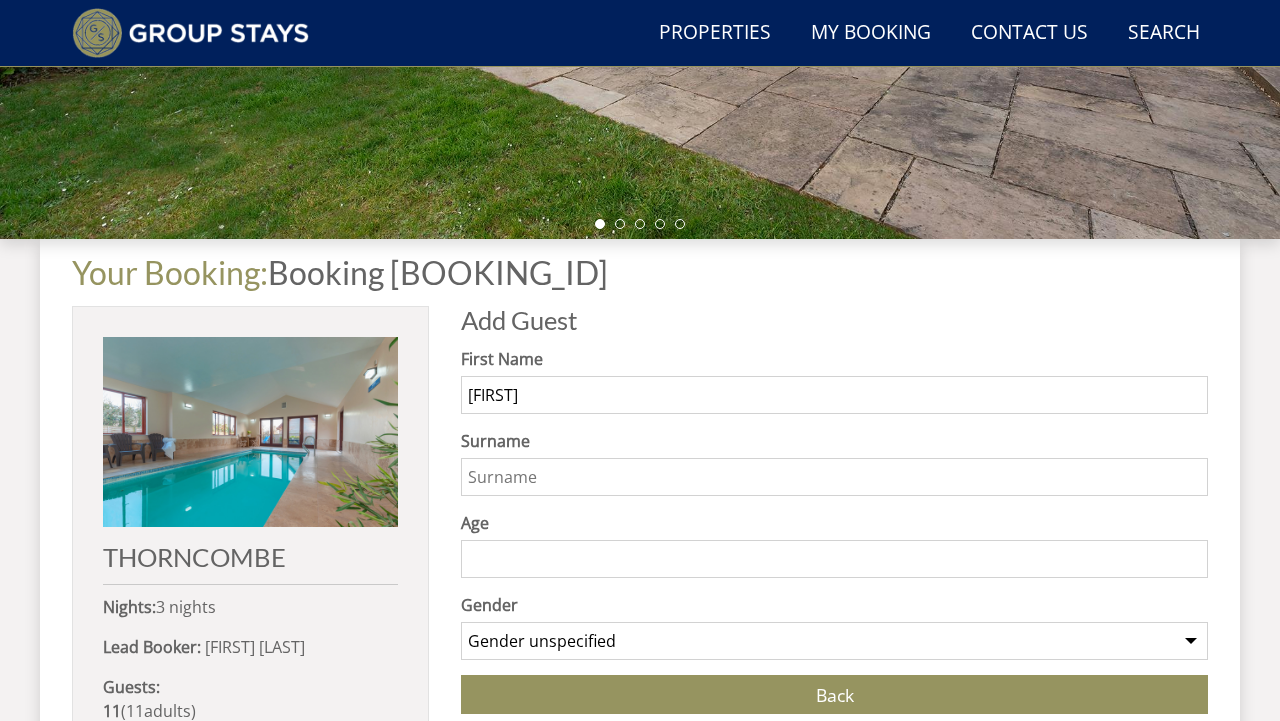 type on "[FIRST]" 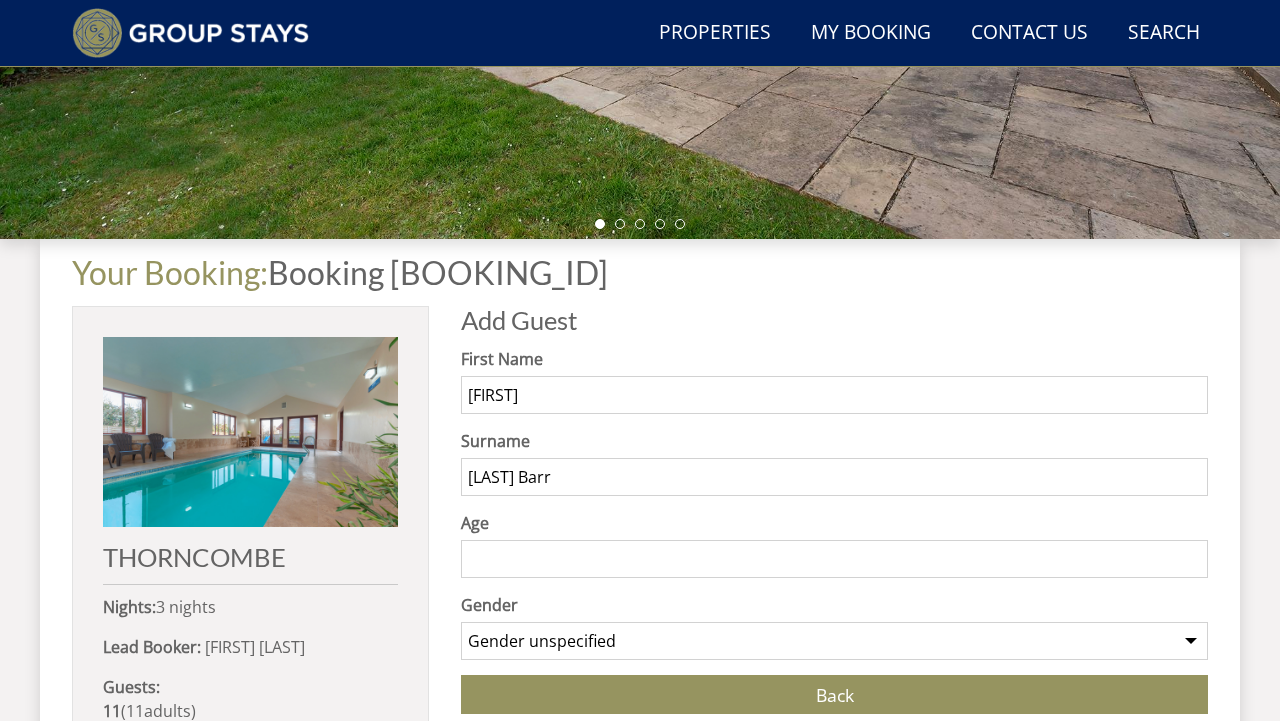 type on "[LAST] Barr" 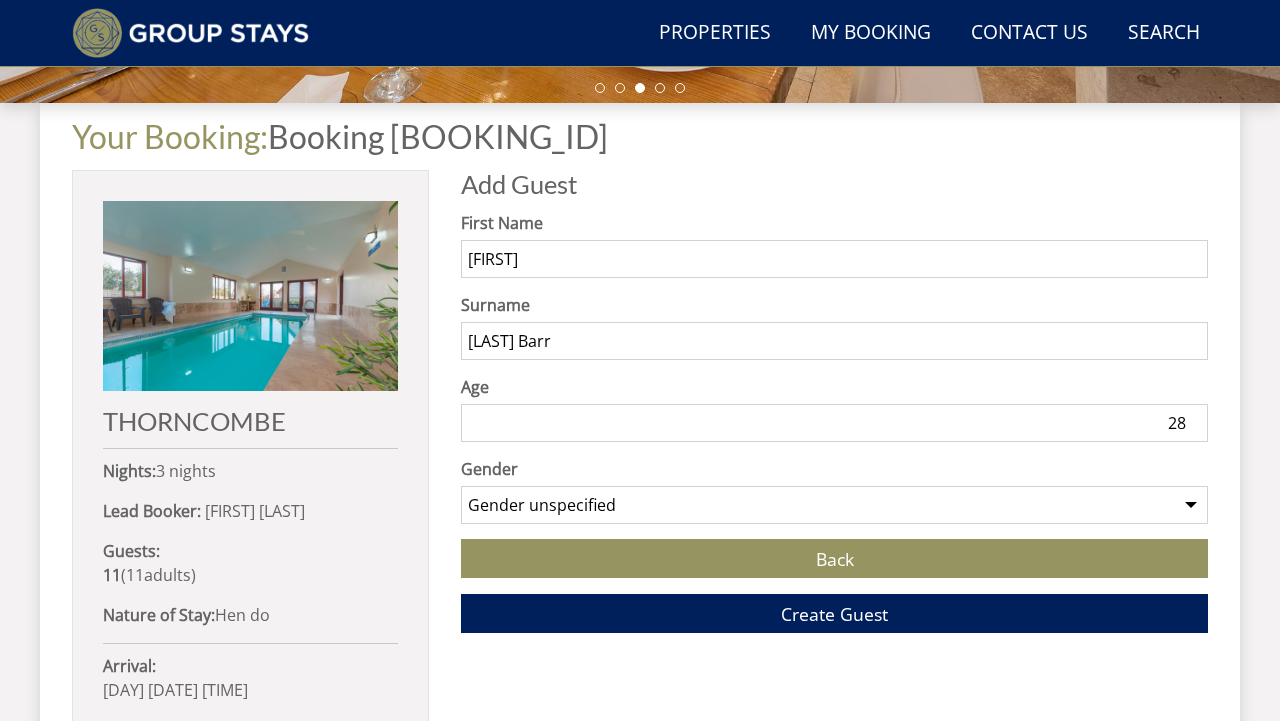 scroll, scrollTop: 710, scrollLeft: 0, axis: vertical 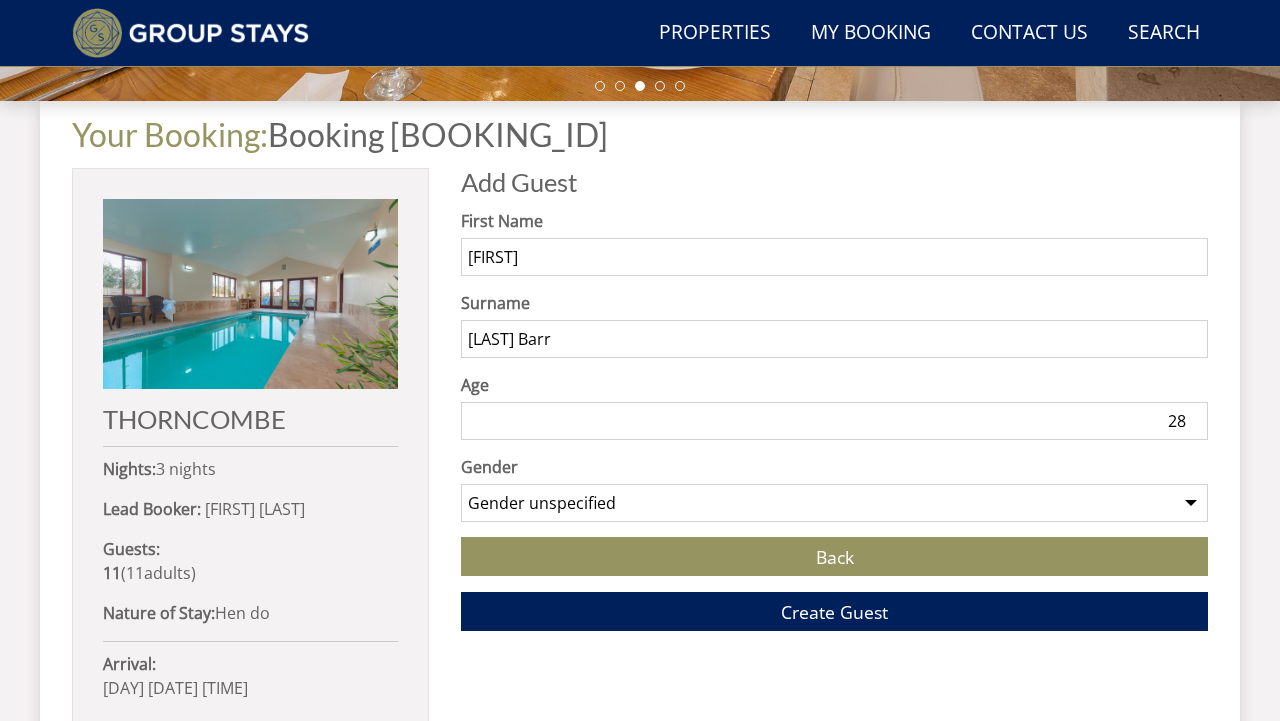type on "28" 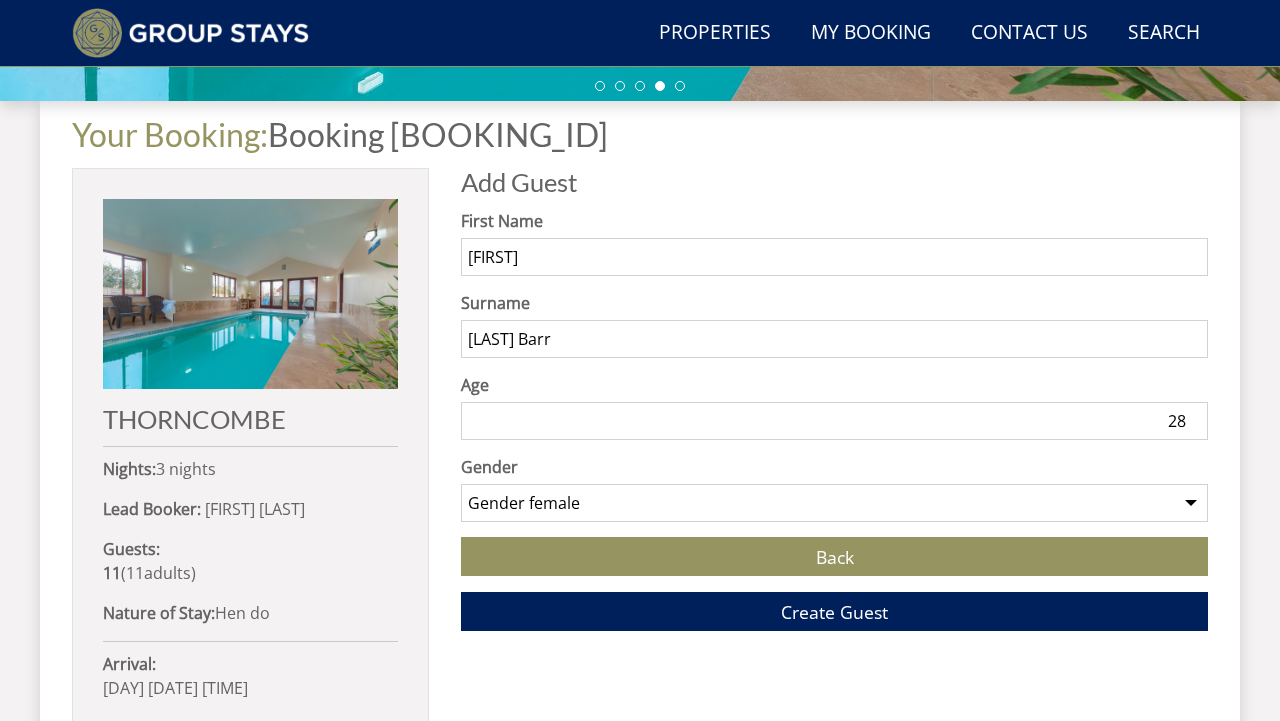 click on "28" at bounding box center (834, 421) 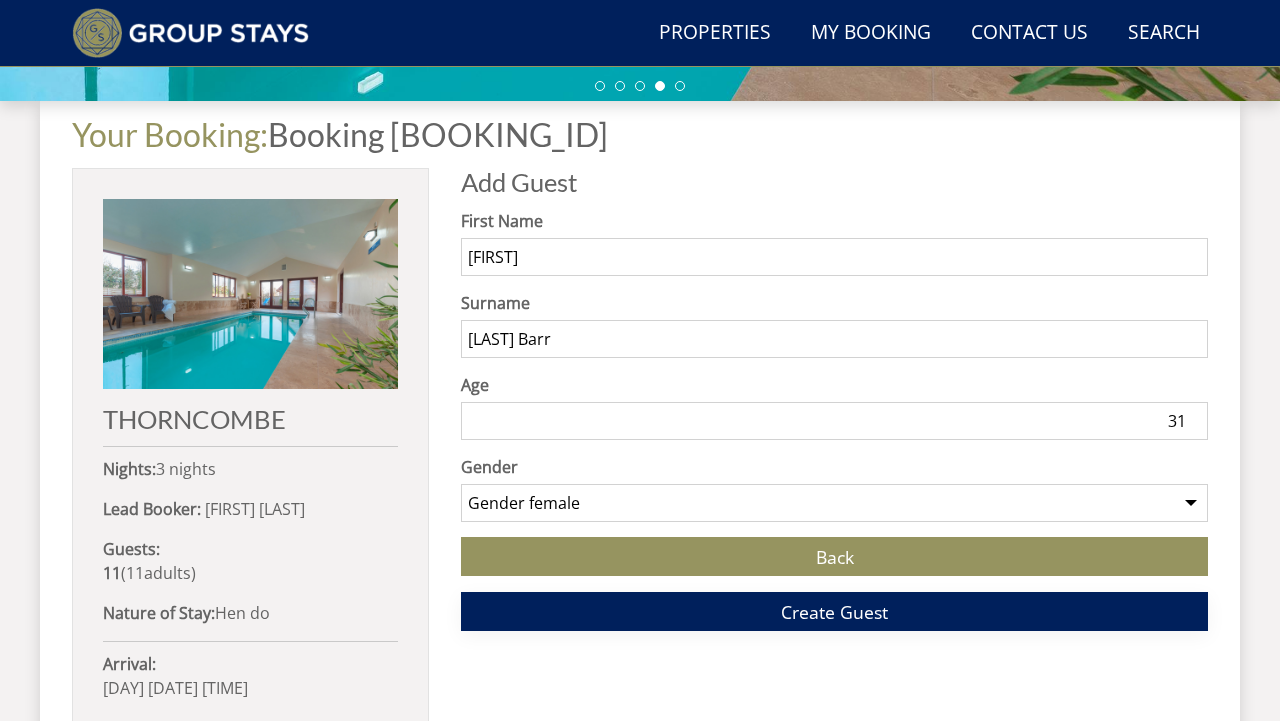 type on "31" 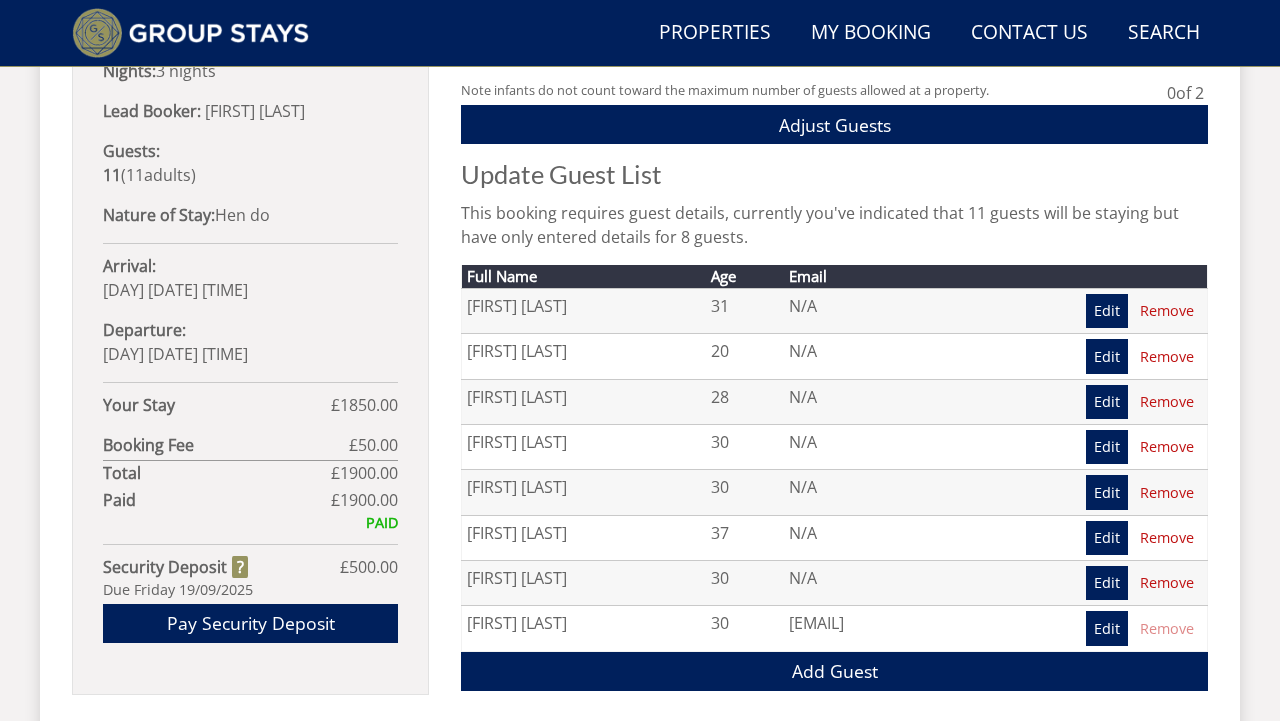 scroll, scrollTop: 1177, scrollLeft: 0, axis: vertical 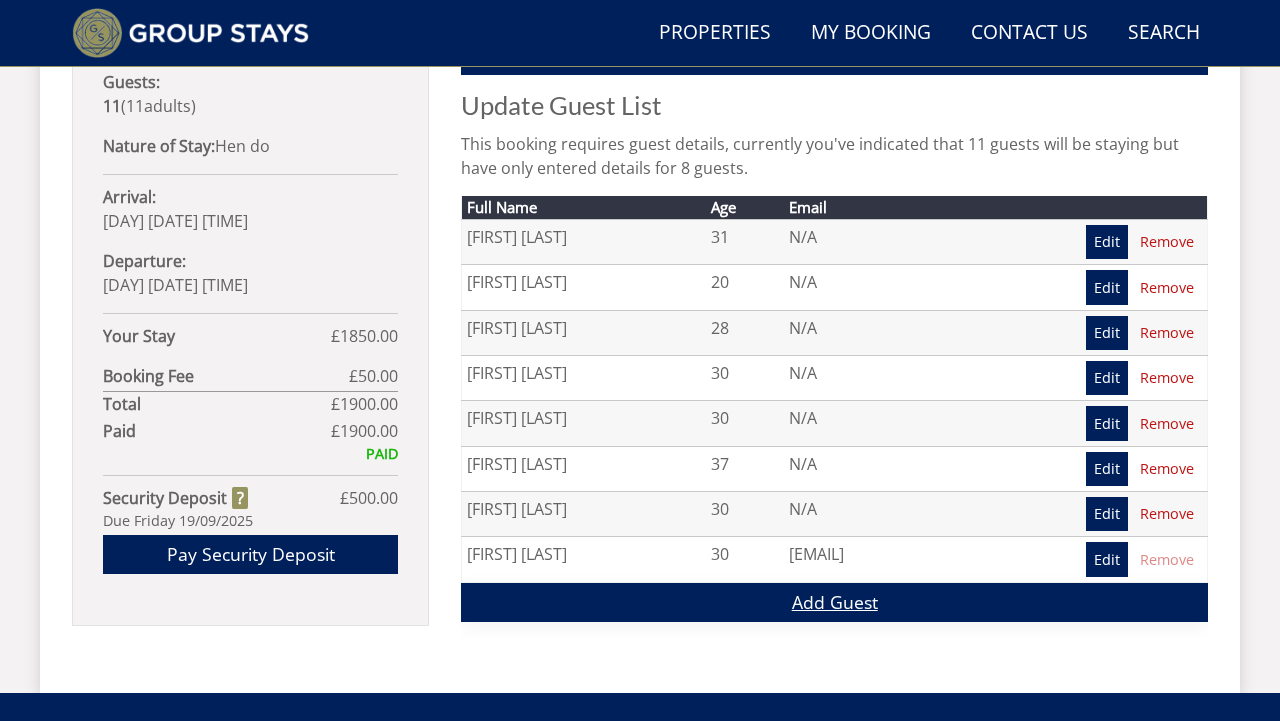 click on "Add Guest" at bounding box center (834, 602) 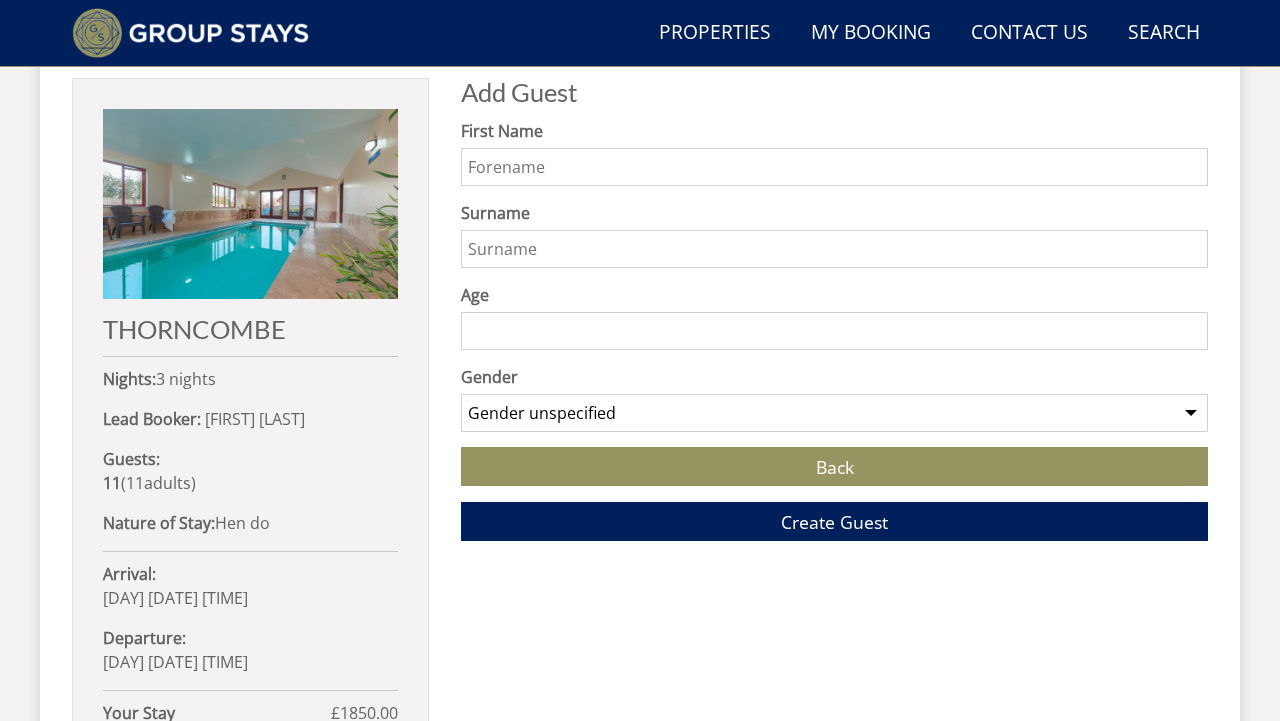 scroll, scrollTop: 824, scrollLeft: 0, axis: vertical 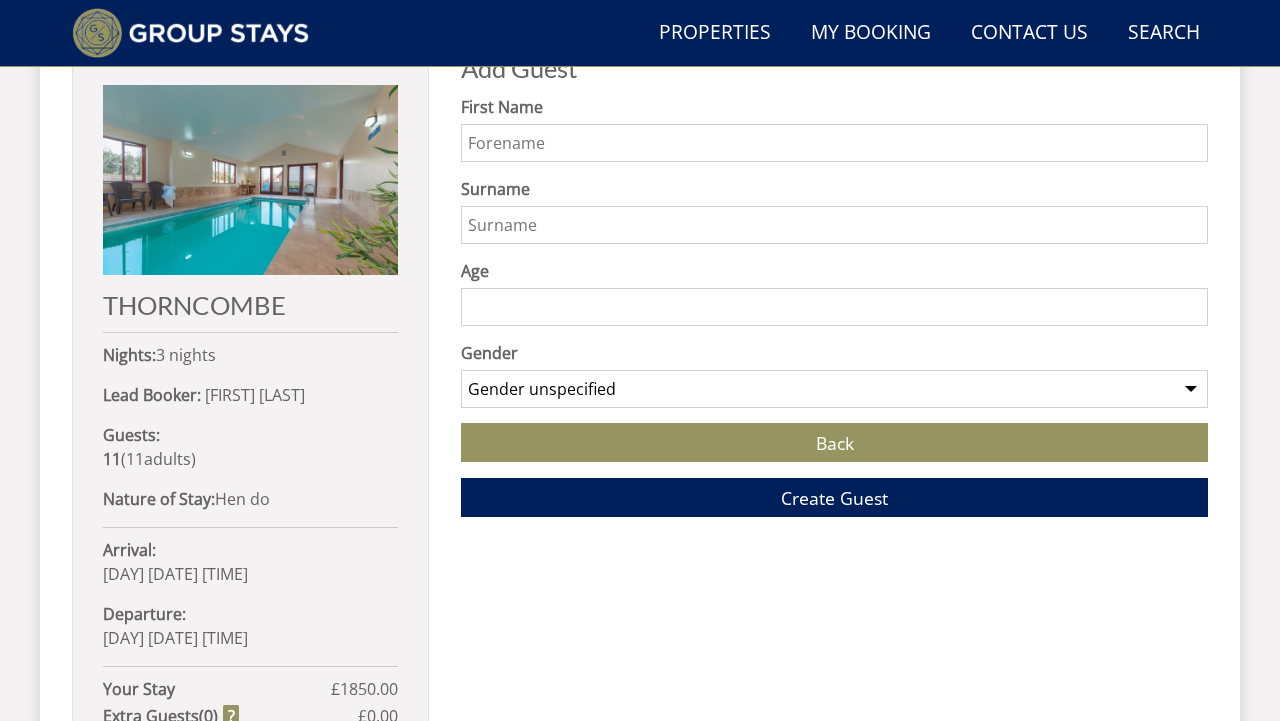 click on "First Name" at bounding box center (834, 143) 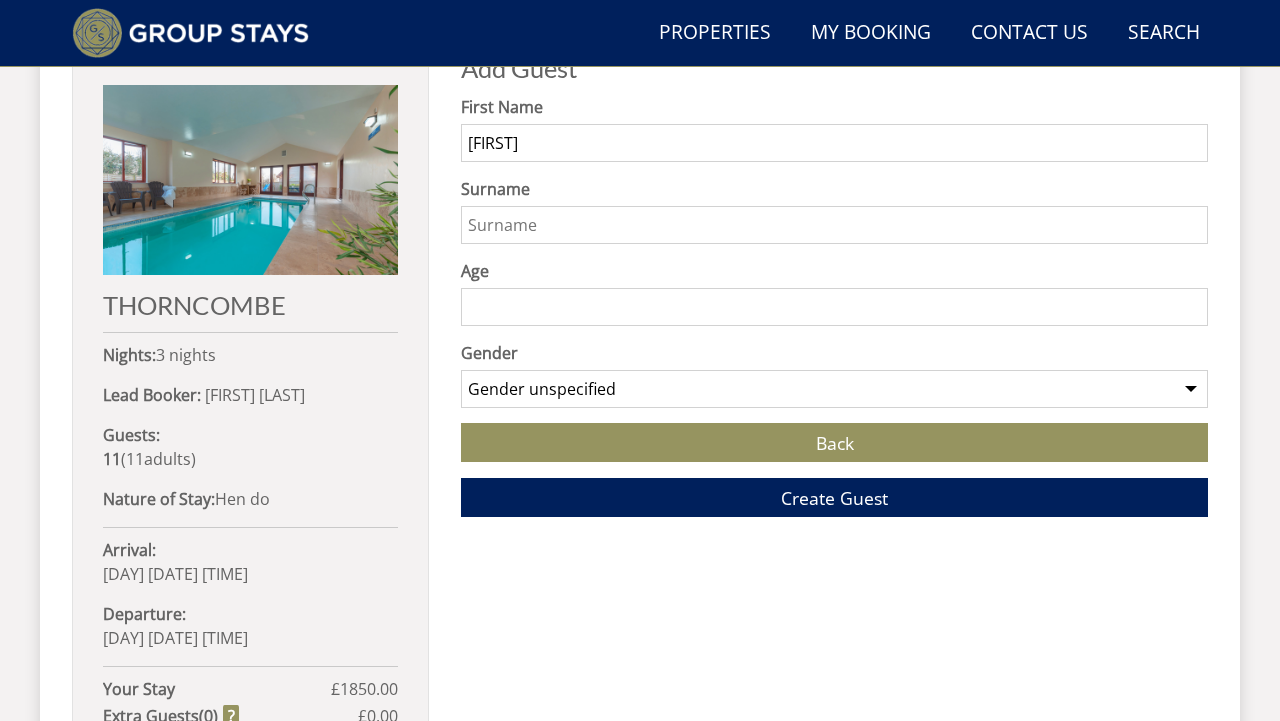 type on "[FIRST]" 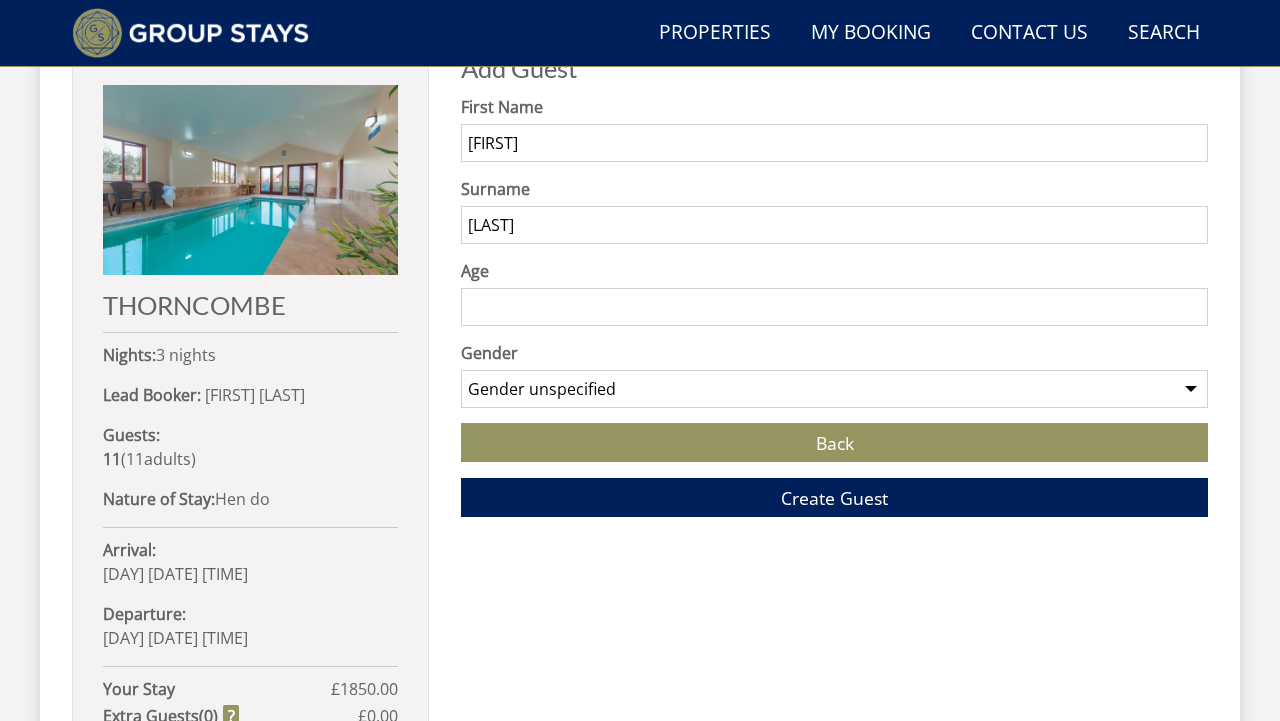 type on "[LAST]" 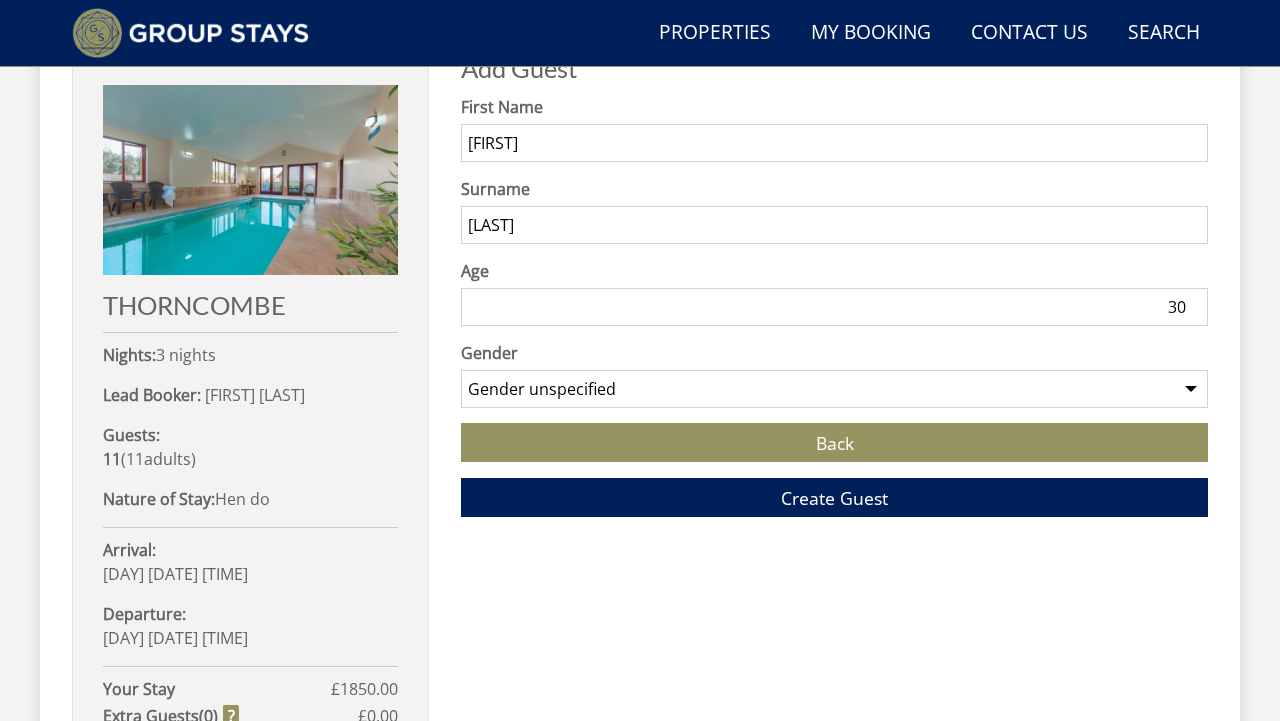 type on "30" 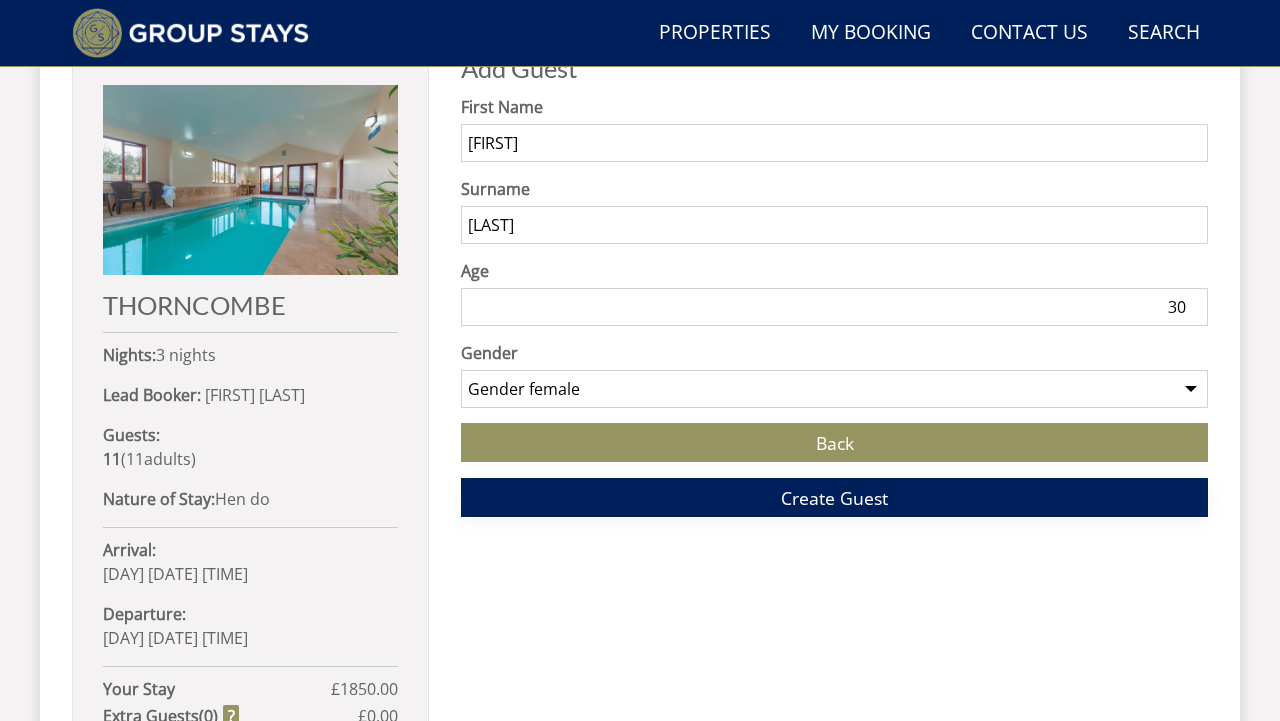 click on "Create Guest" at bounding box center [834, 497] 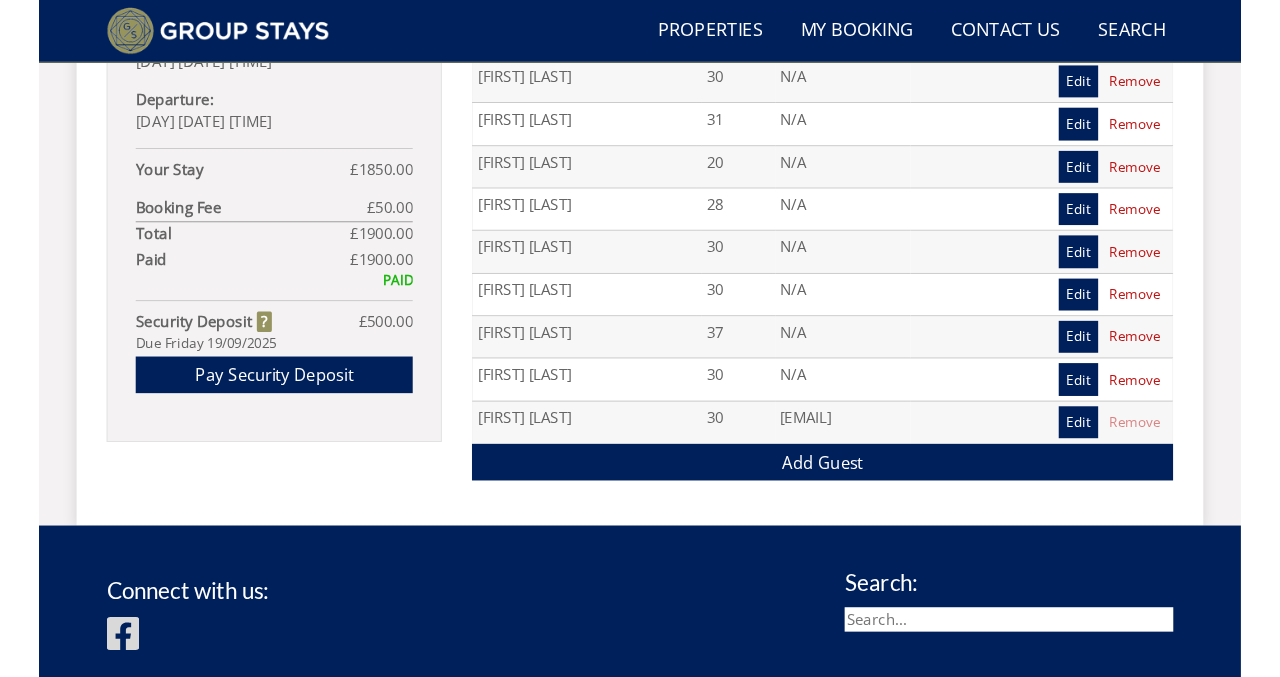 scroll, scrollTop: 1338, scrollLeft: 0, axis: vertical 